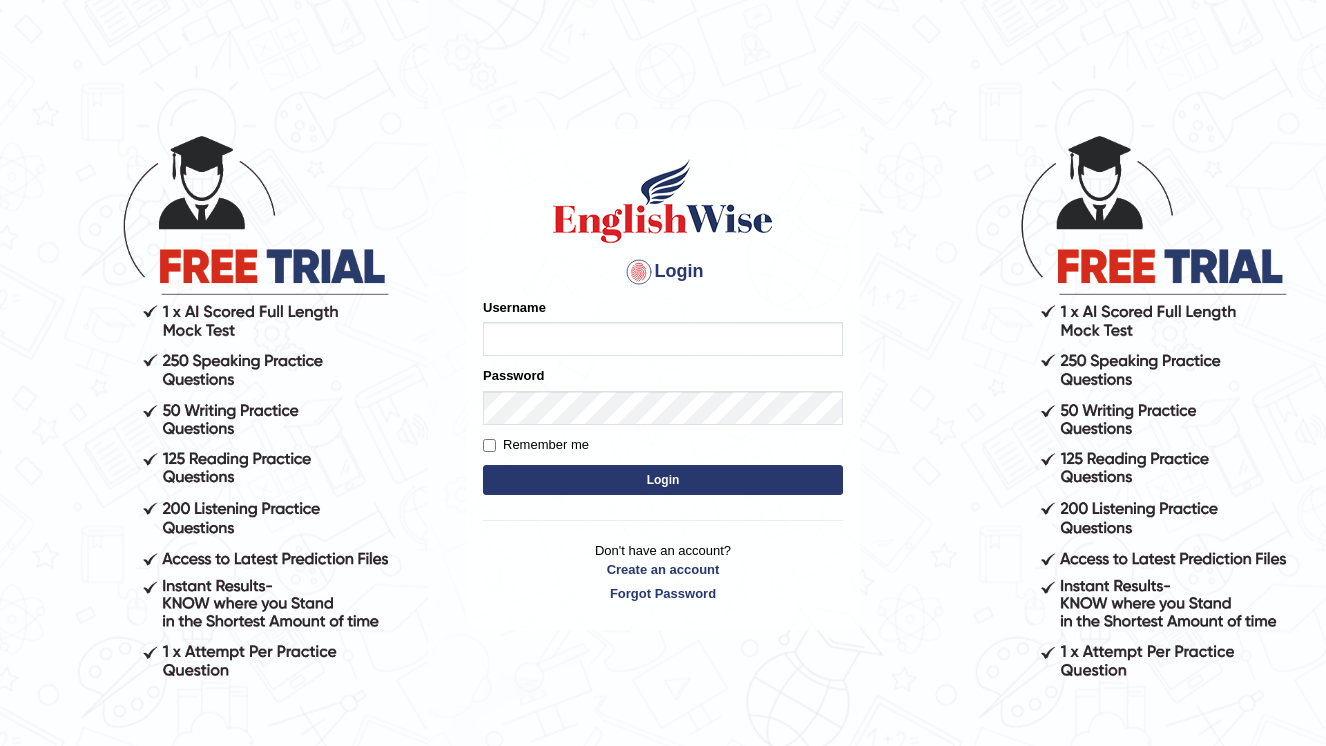 scroll, scrollTop: 0, scrollLeft: 0, axis: both 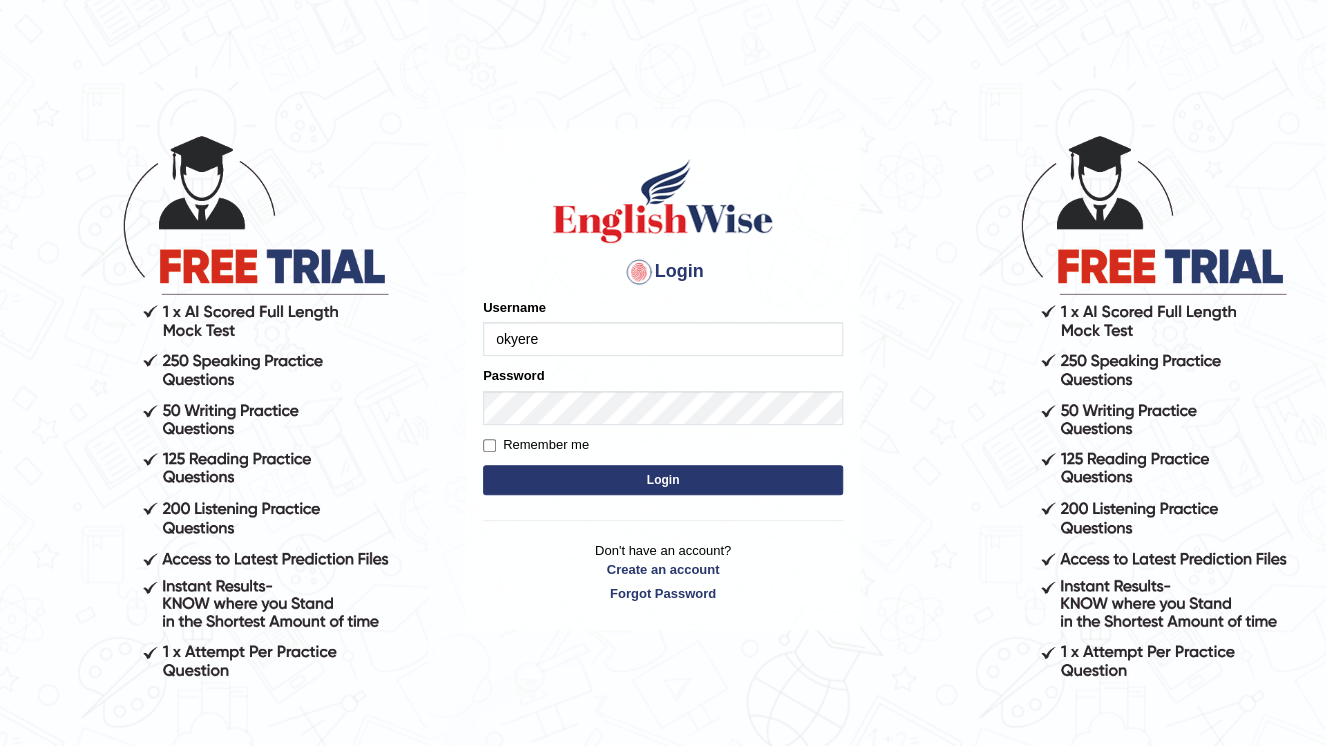 type on "okyere" 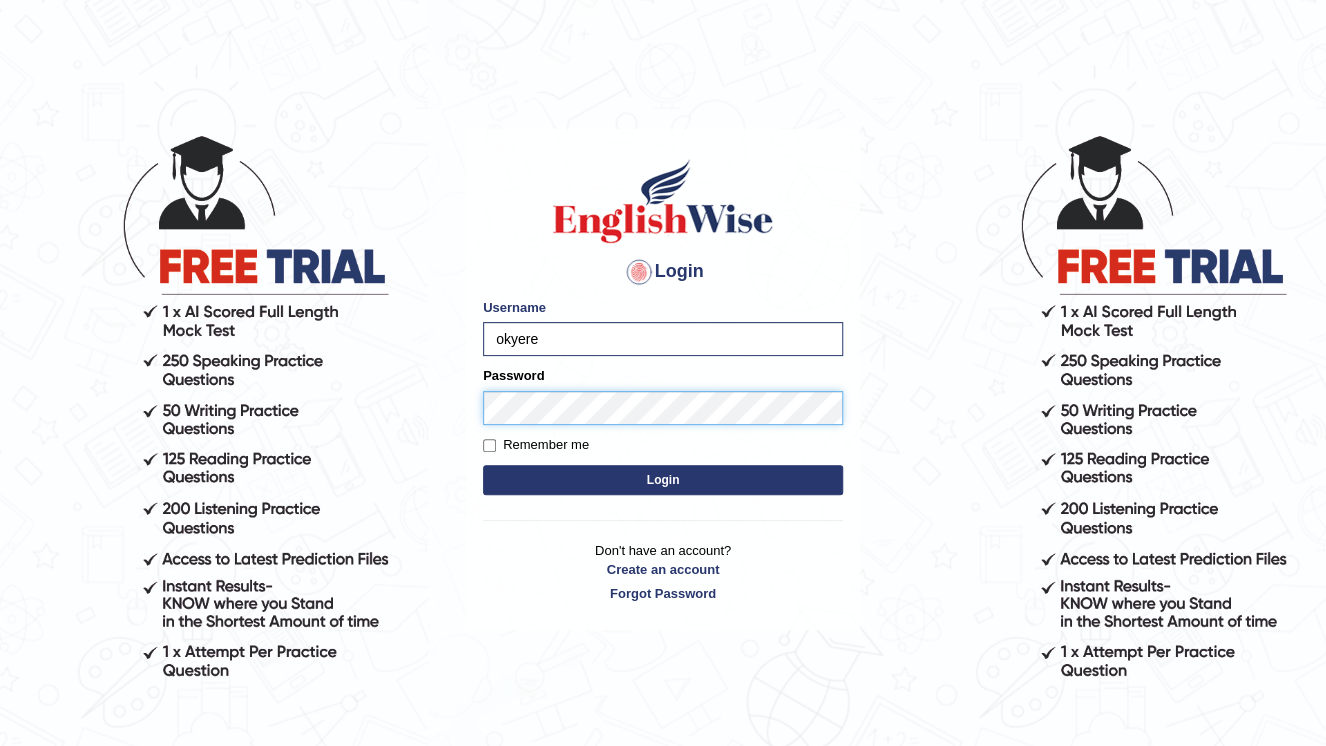 click on "Login" at bounding box center [663, 480] 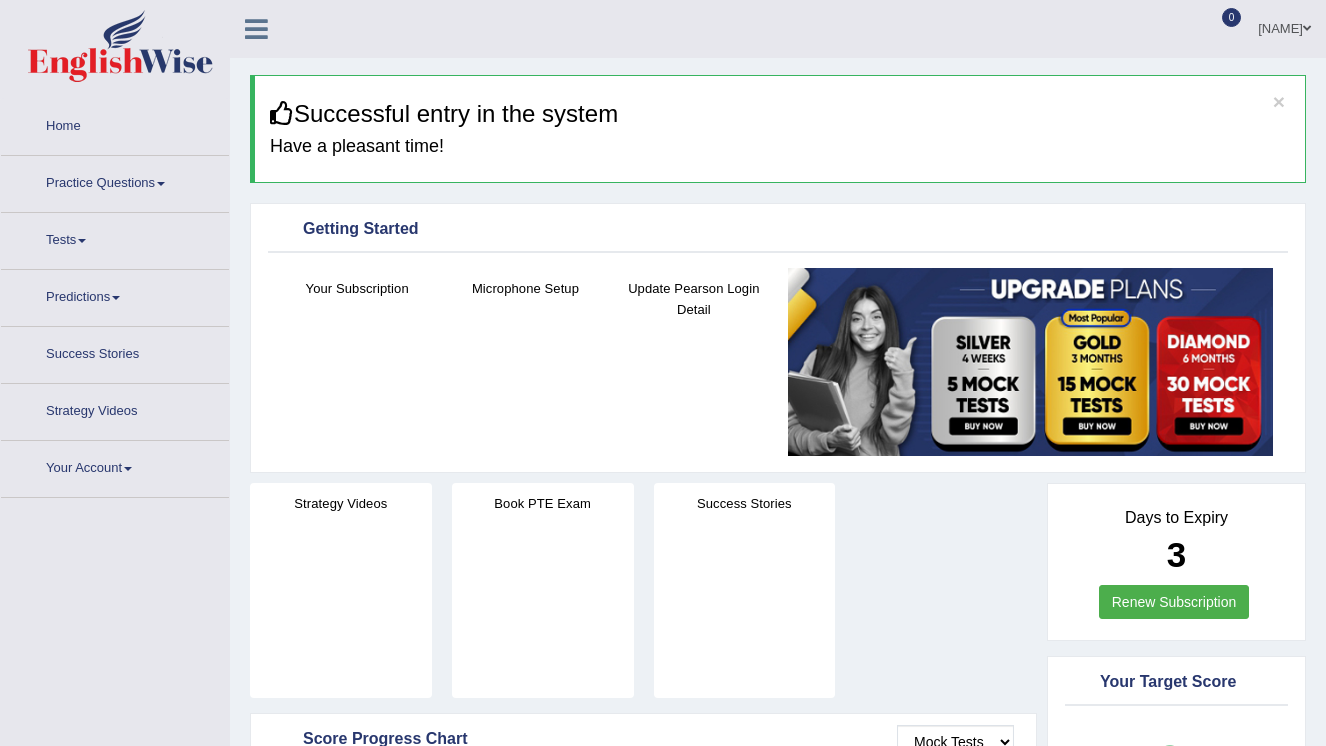 scroll, scrollTop: 0, scrollLeft: 0, axis: both 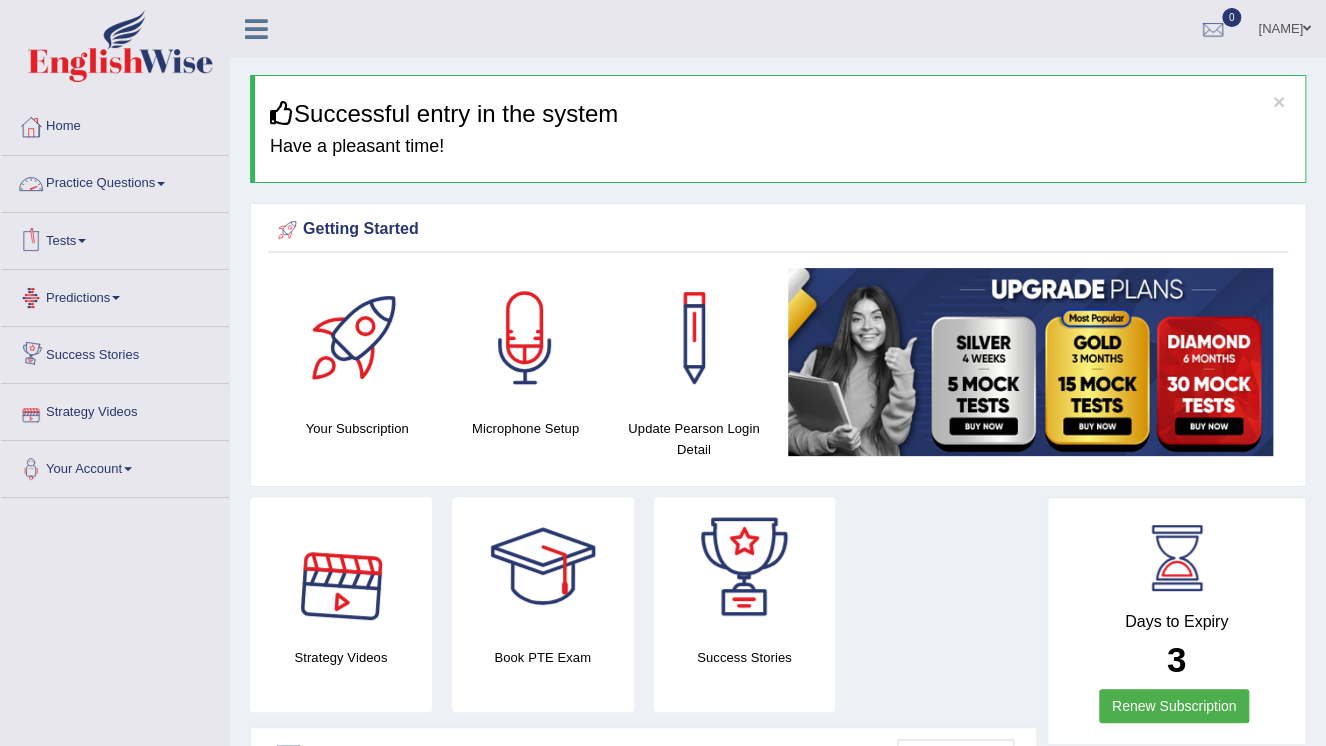 click at bounding box center (161, 184) 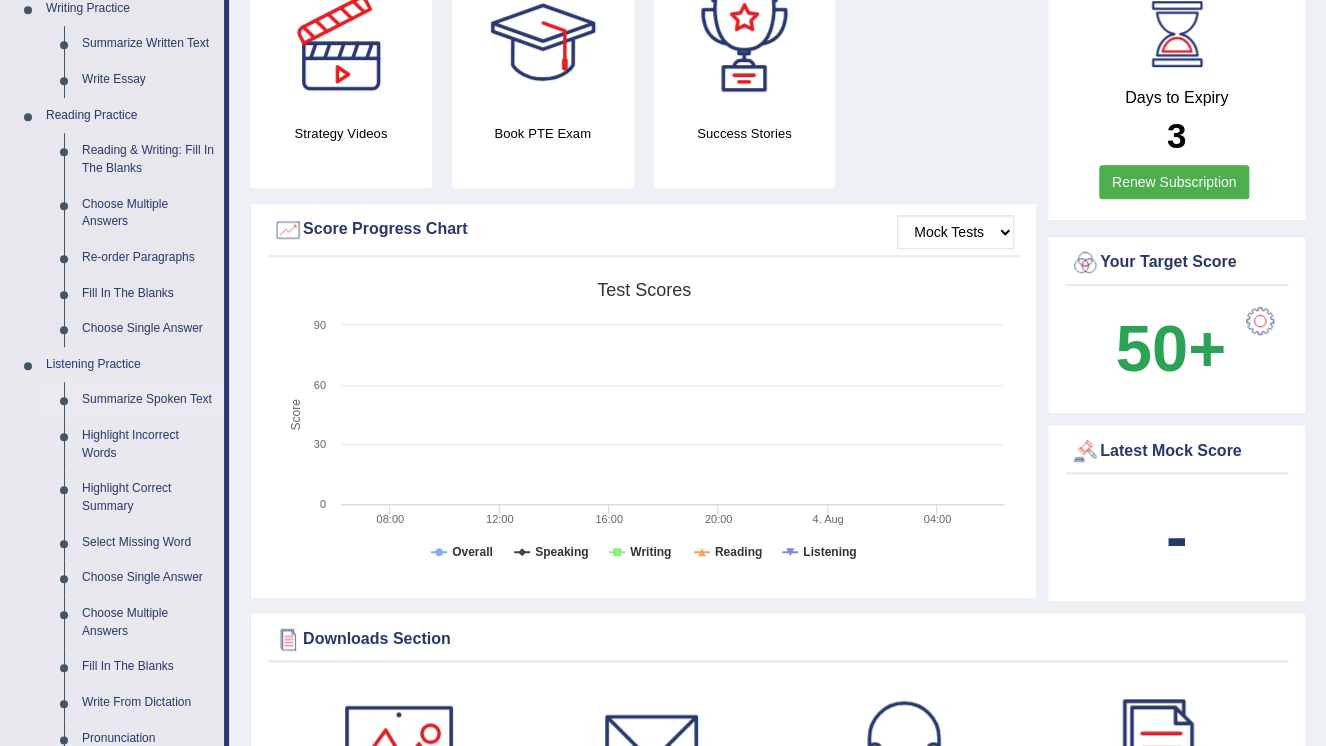 scroll, scrollTop: 560, scrollLeft: 0, axis: vertical 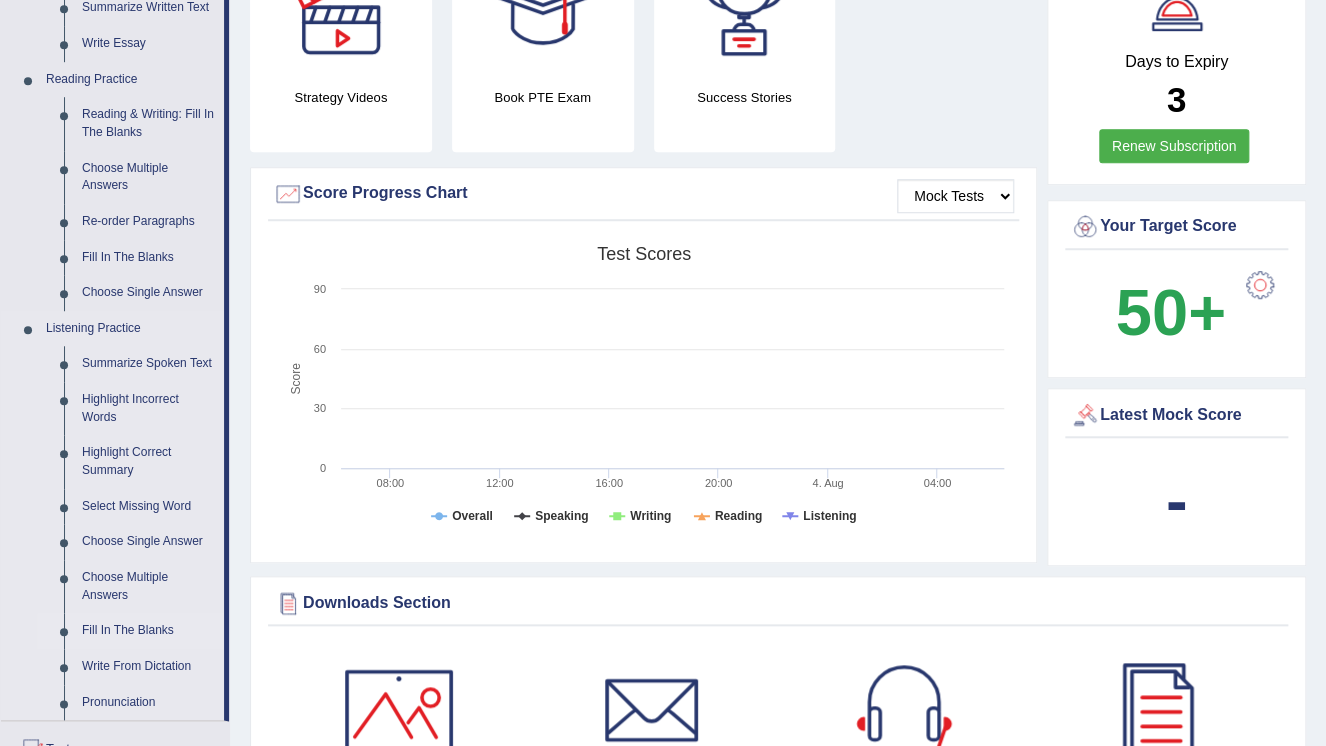 click on "Fill In The Blanks" at bounding box center [148, 631] 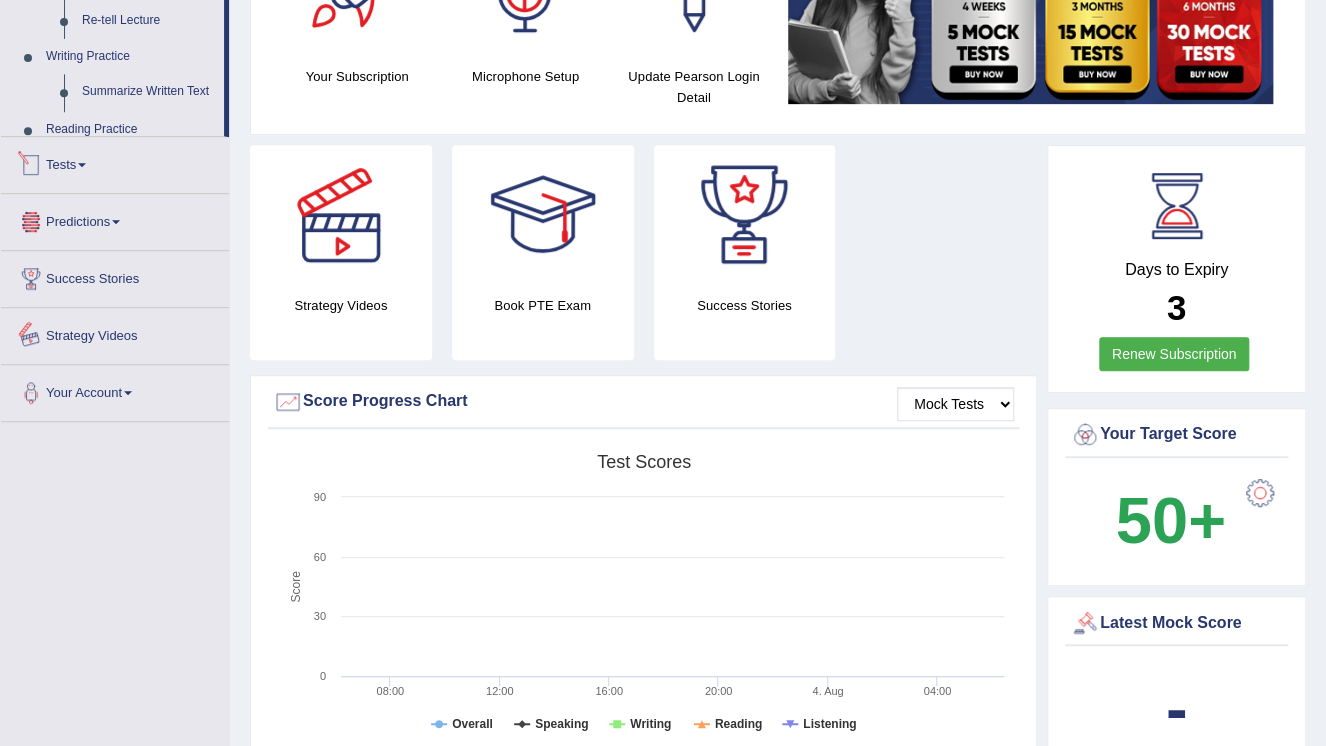 scroll, scrollTop: 684, scrollLeft: 0, axis: vertical 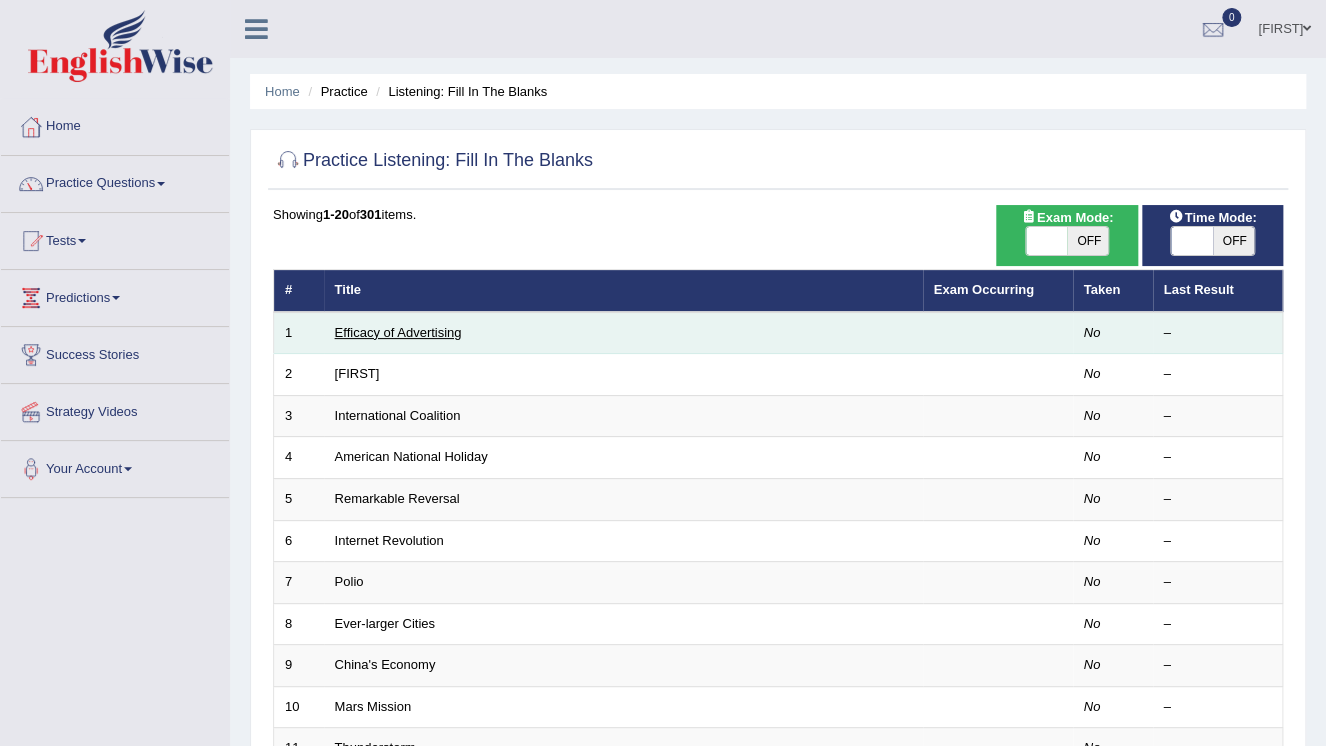 click on "Efficacy of Advertising" at bounding box center (398, 332) 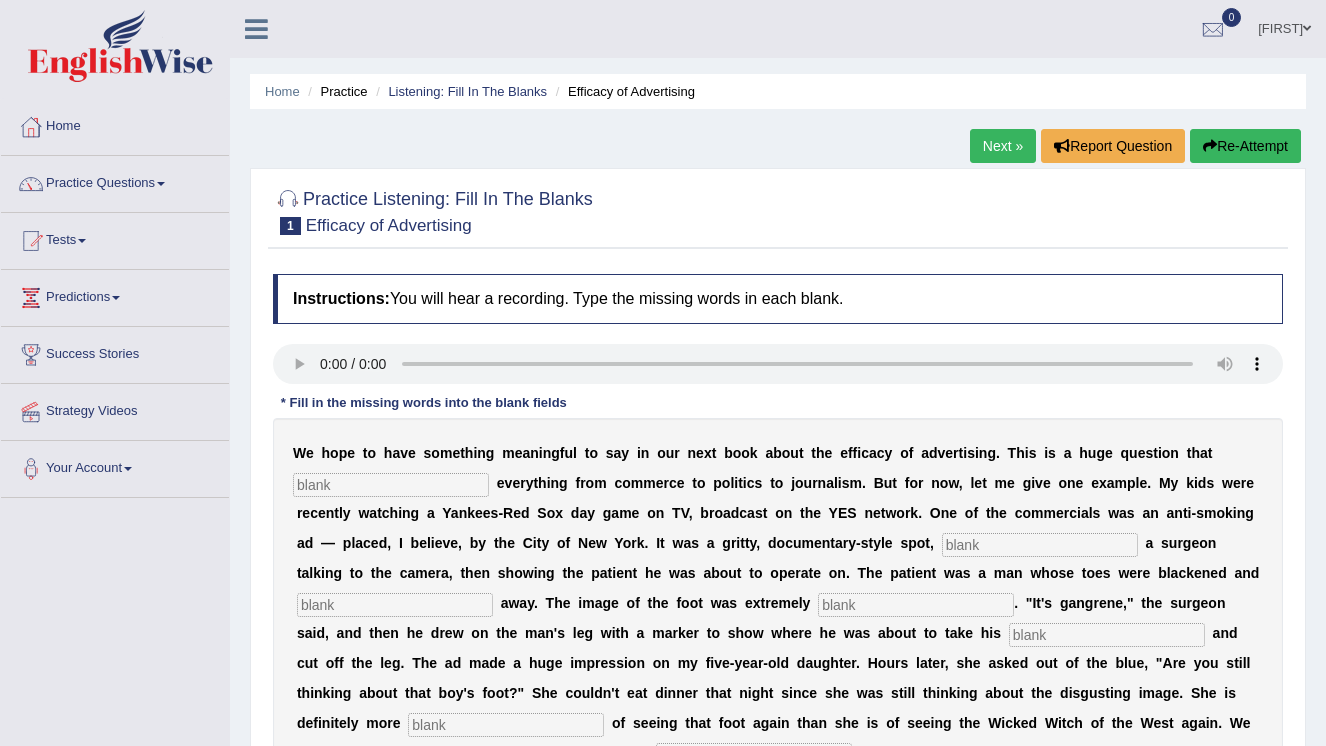 scroll, scrollTop: 0, scrollLeft: 0, axis: both 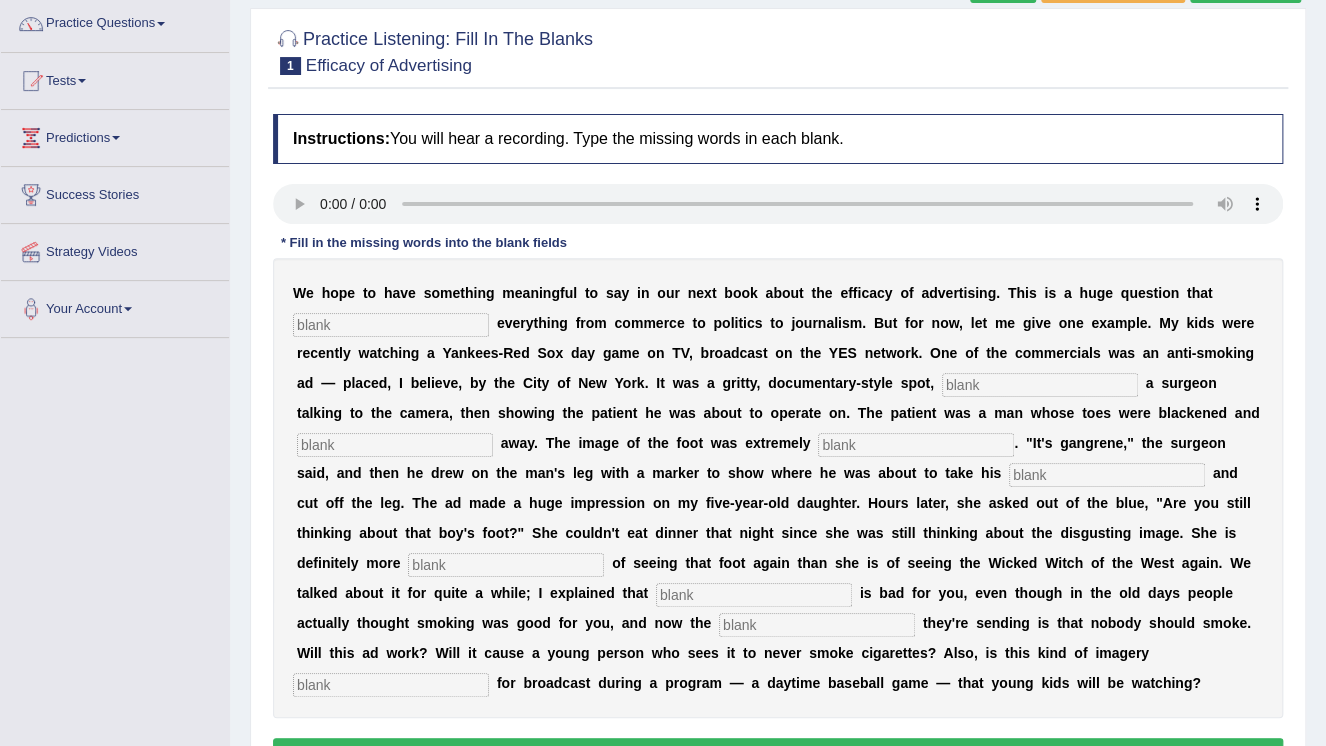 type 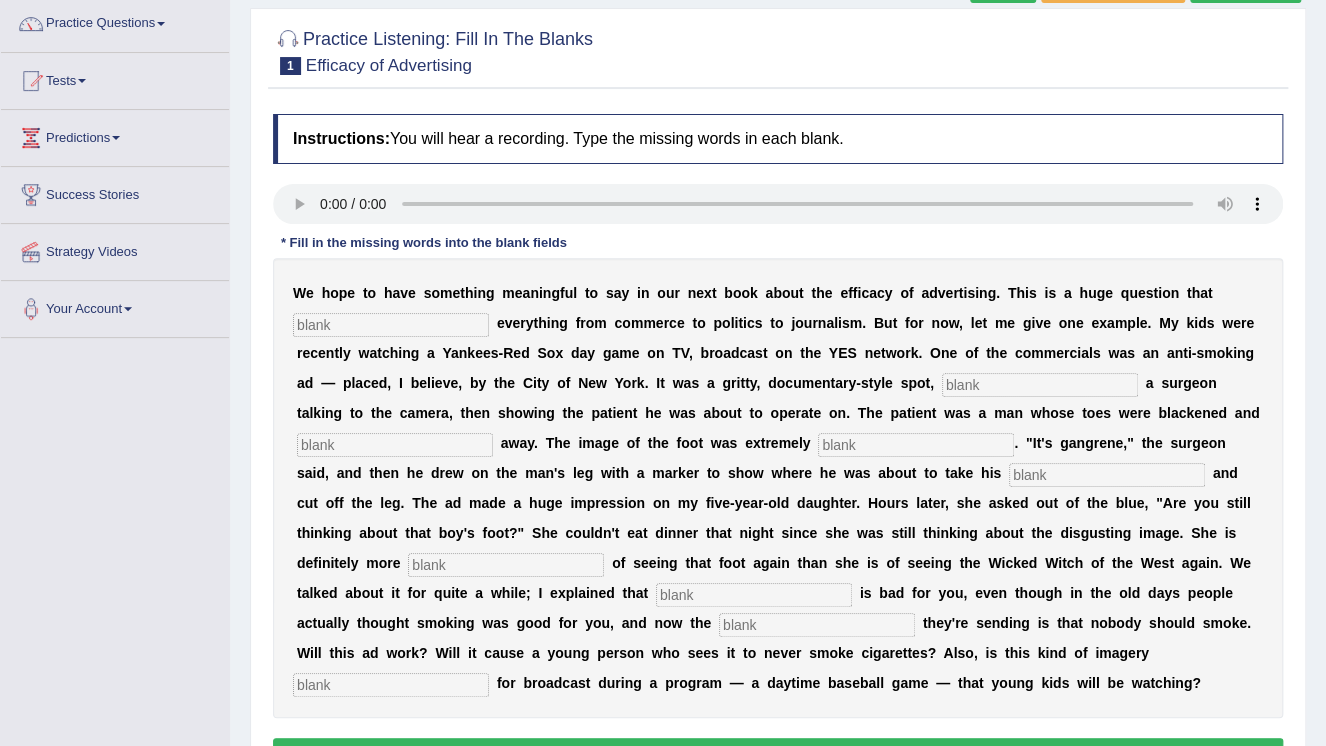 click at bounding box center [391, 325] 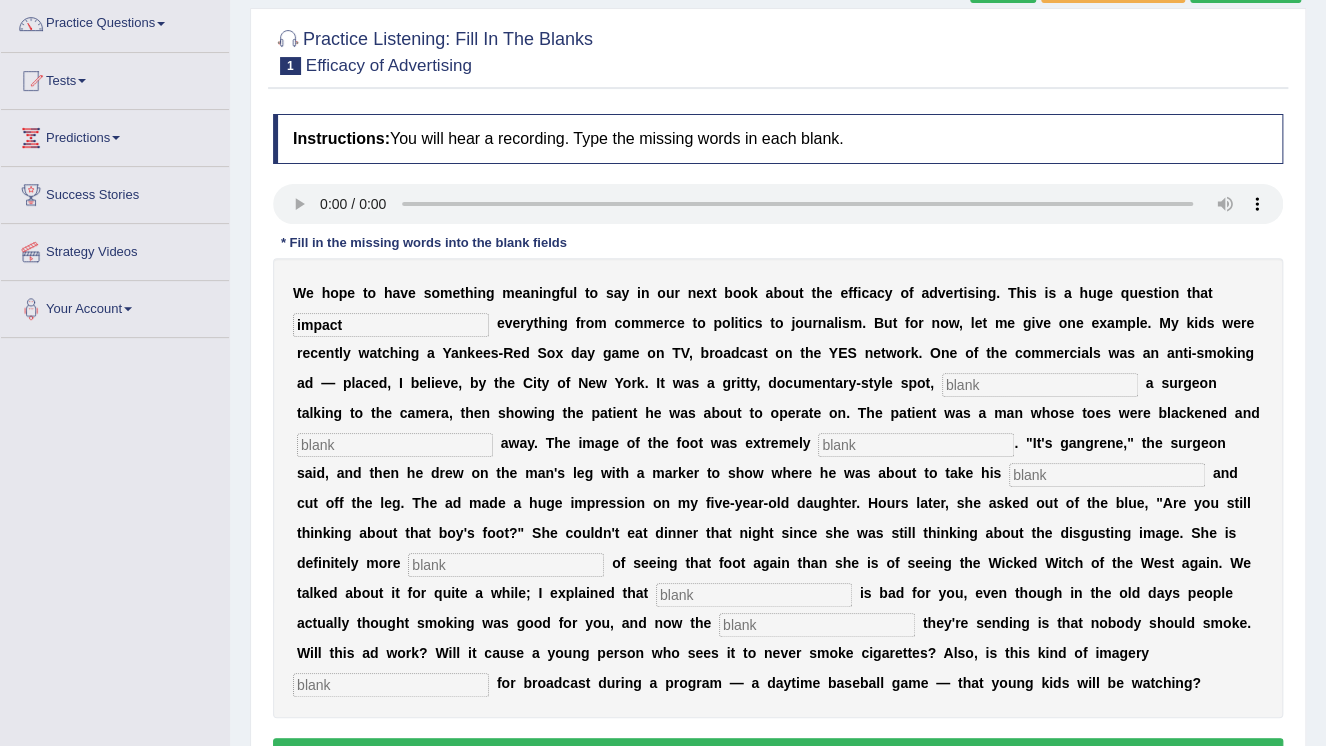 type on "impact" 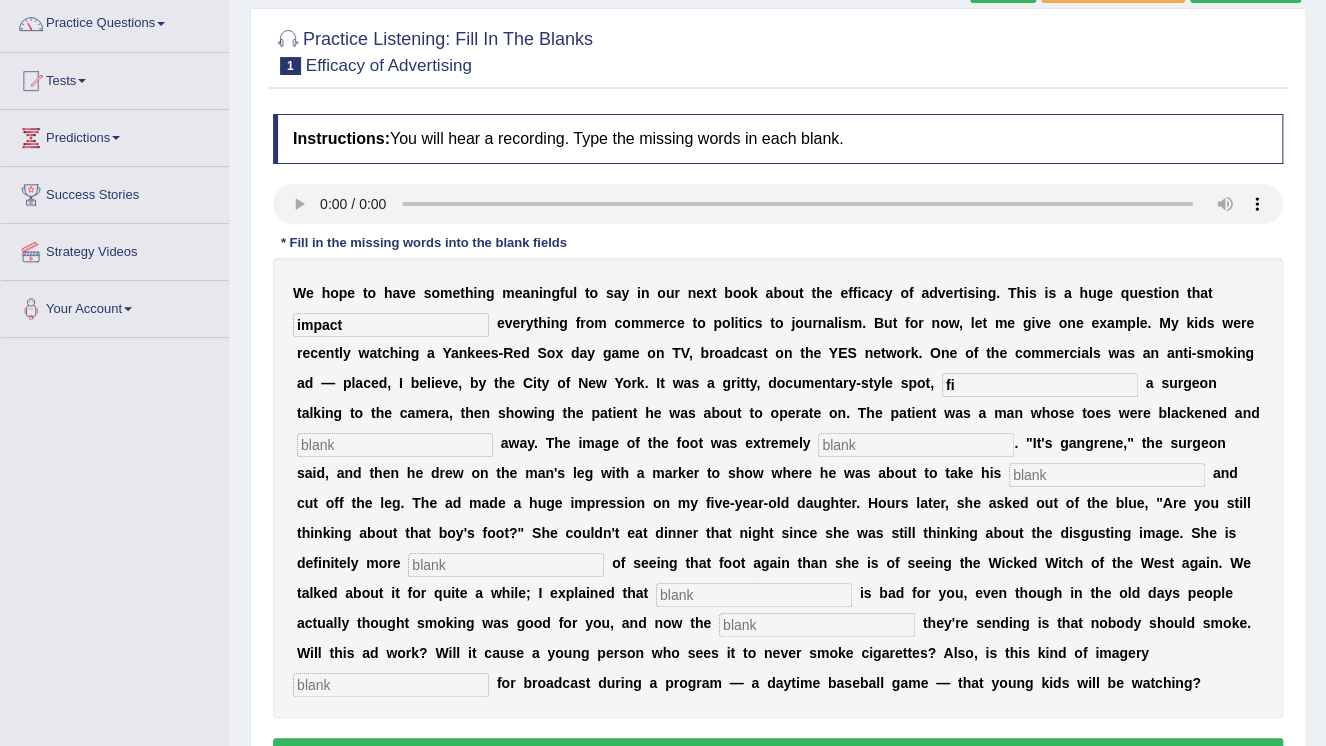 type on "fi" 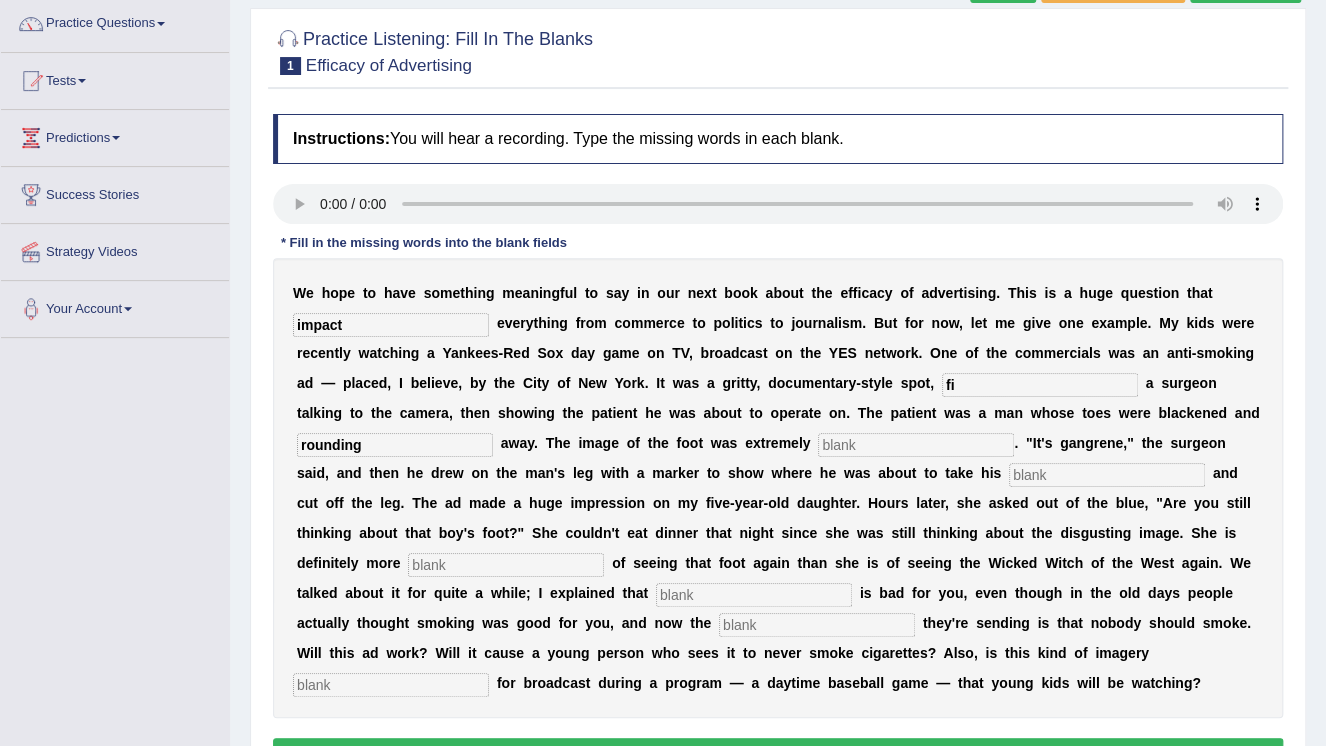 type on "rounding" 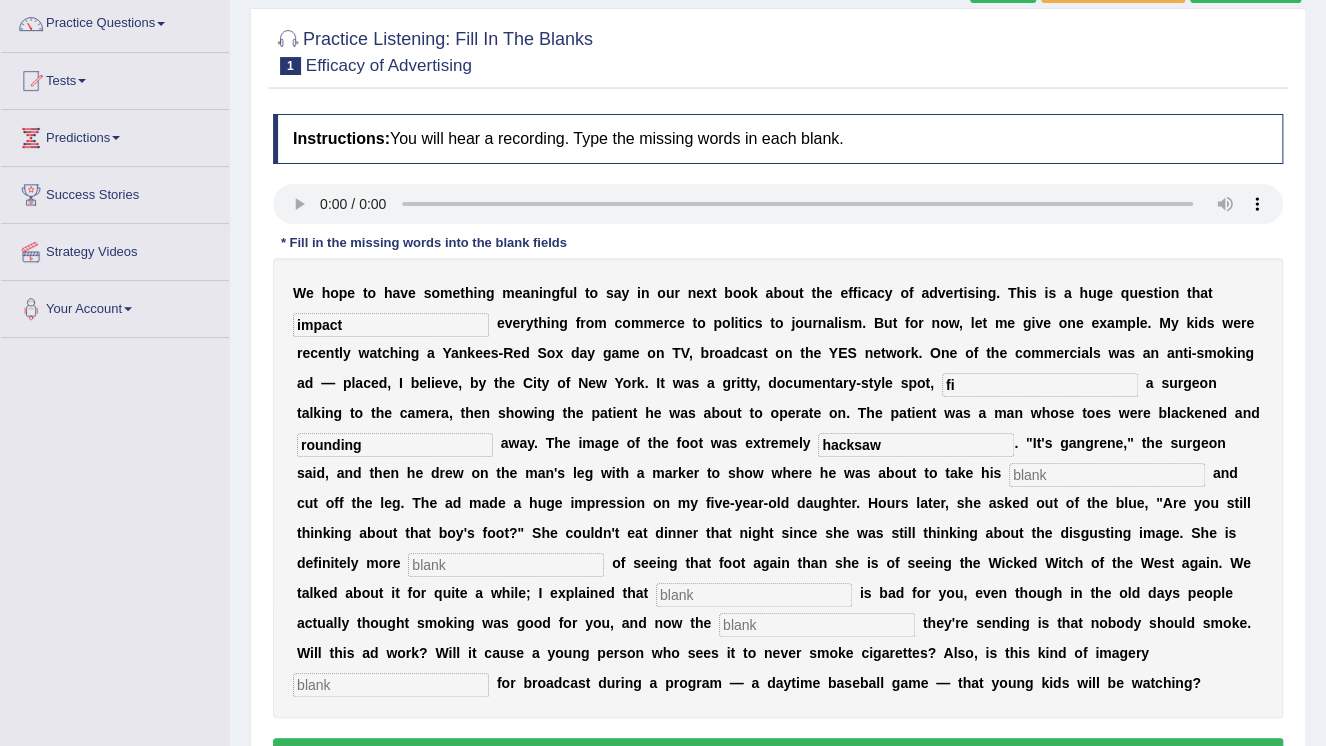 drag, startPoint x: 586, startPoint y: 447, endPoint x: 512, endPoint y: 456, distance: 74.54529 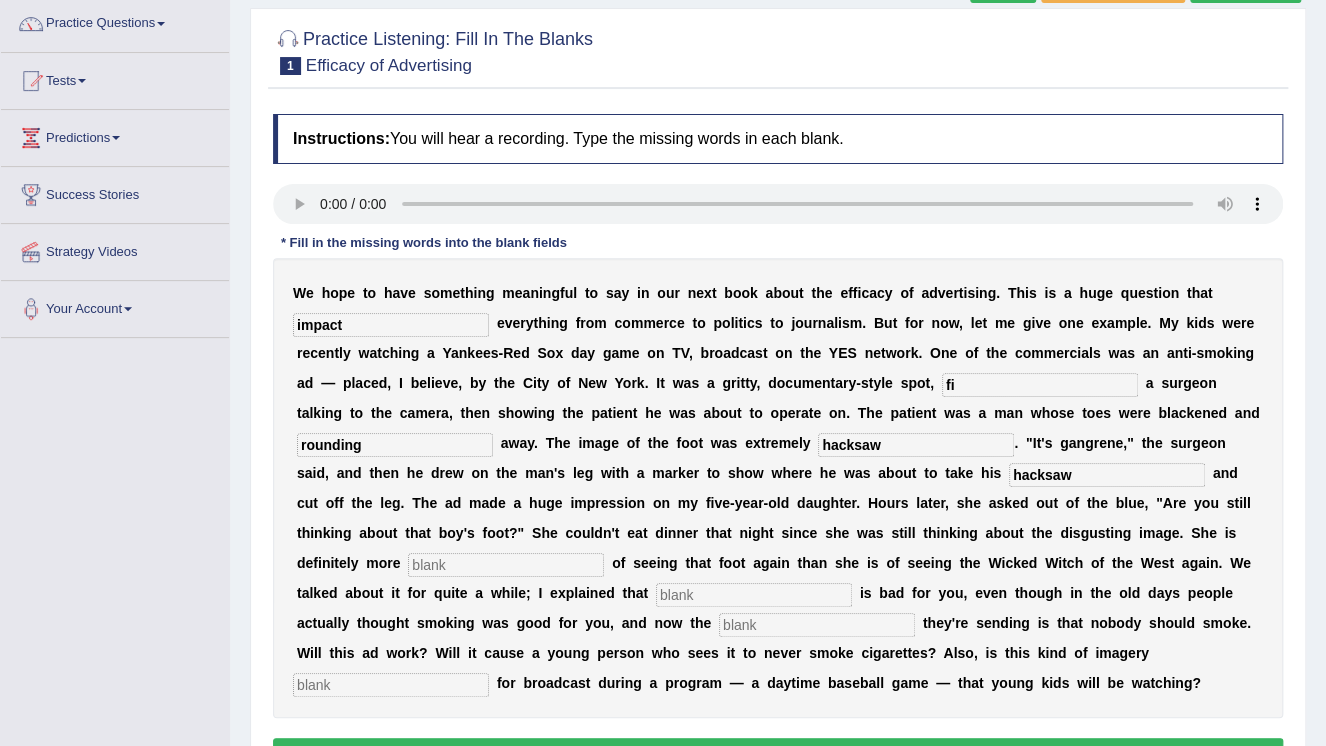 type on "hacksaw" 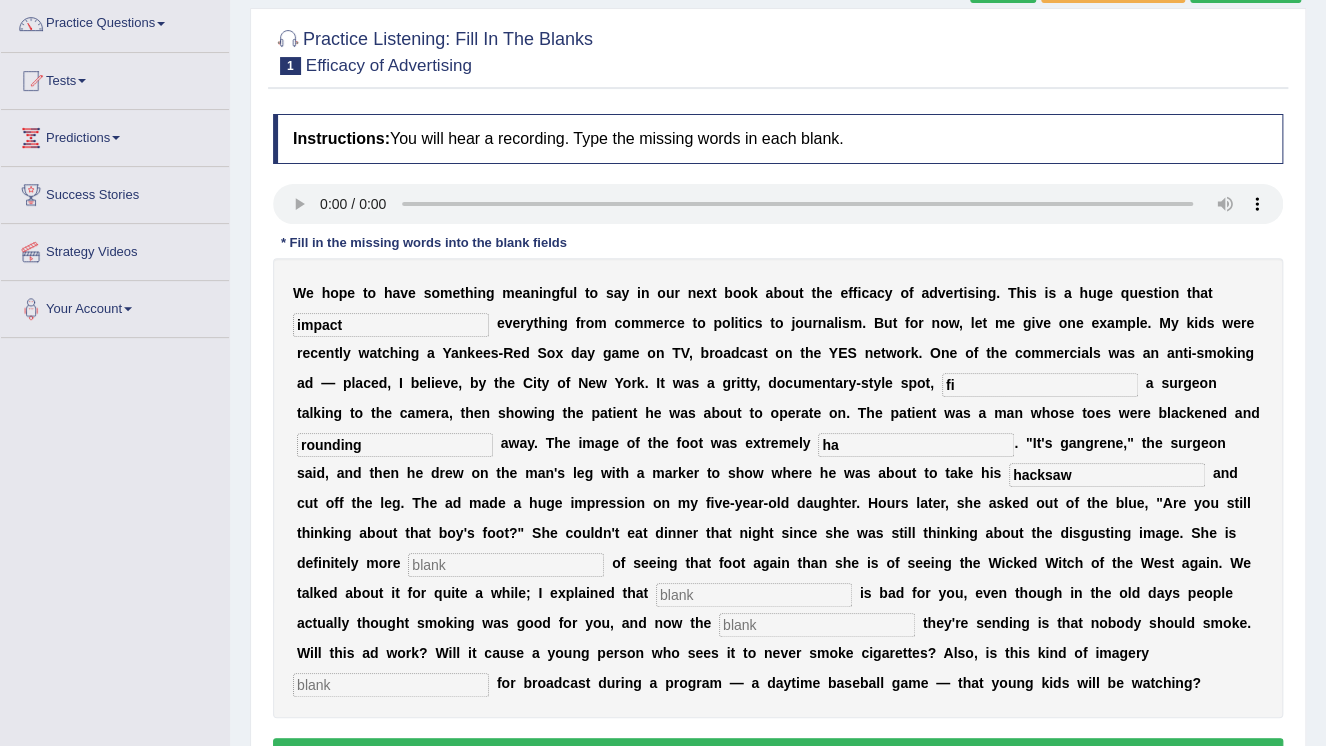 type on "h" 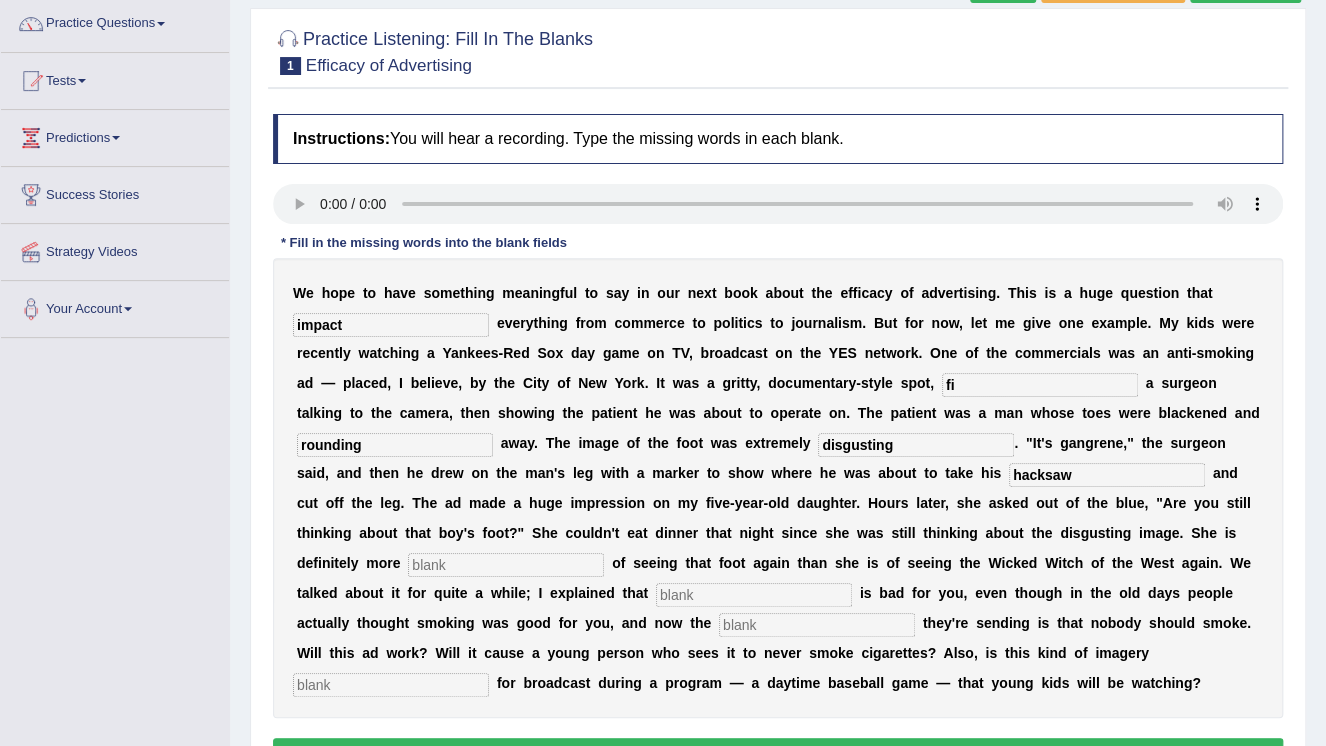 type on "disgusting" 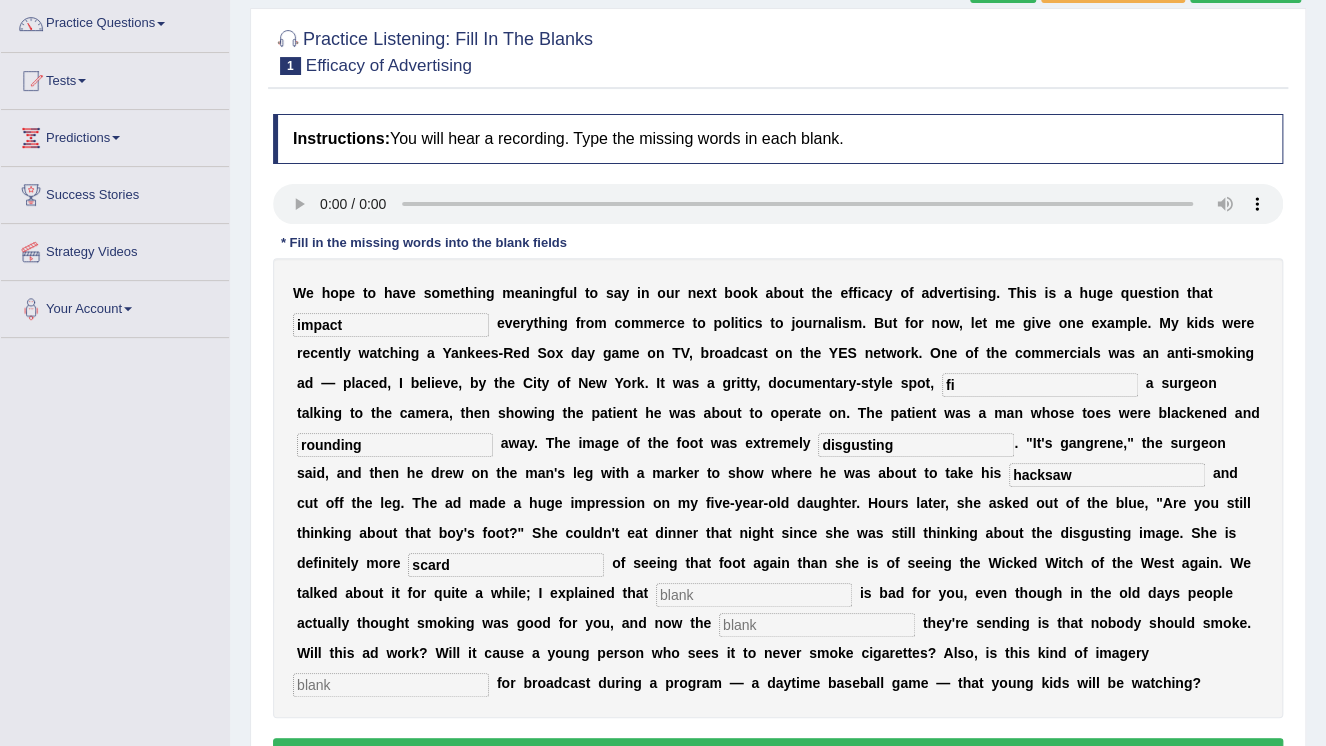 type on "scard" 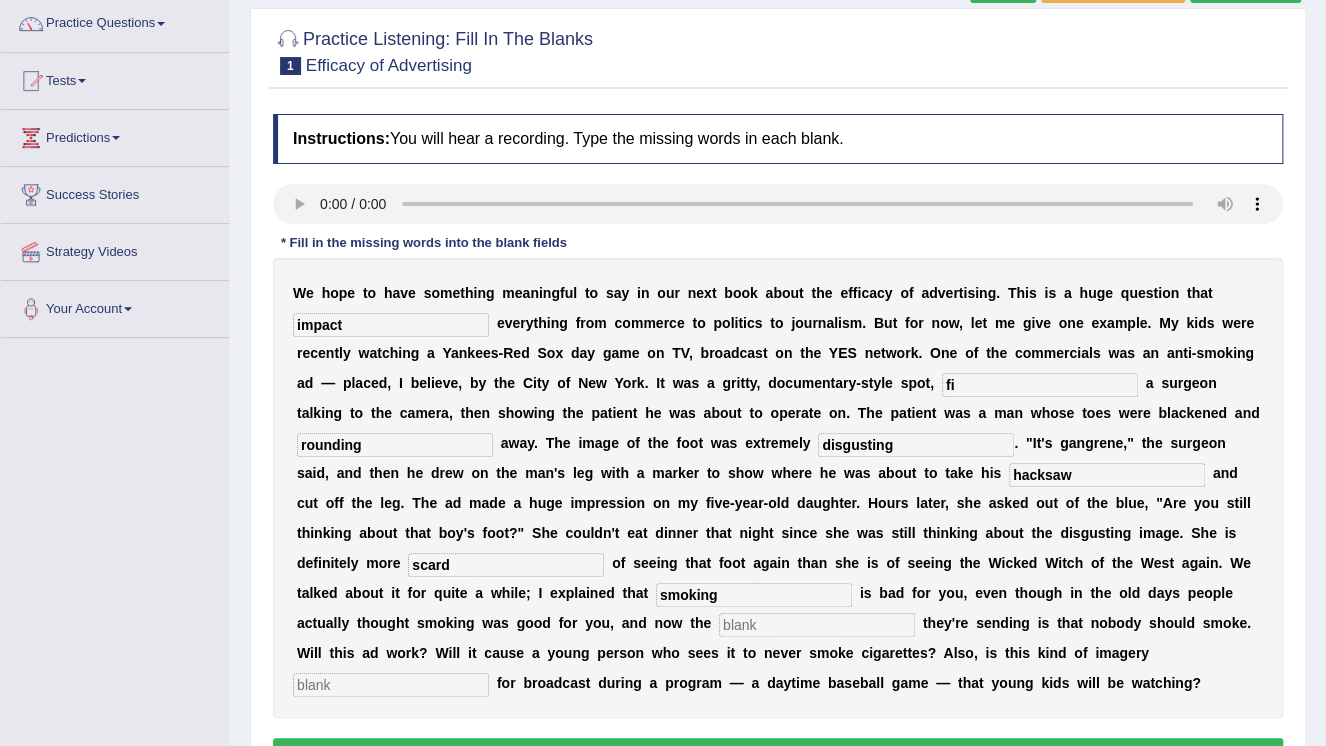 type on "smoking" 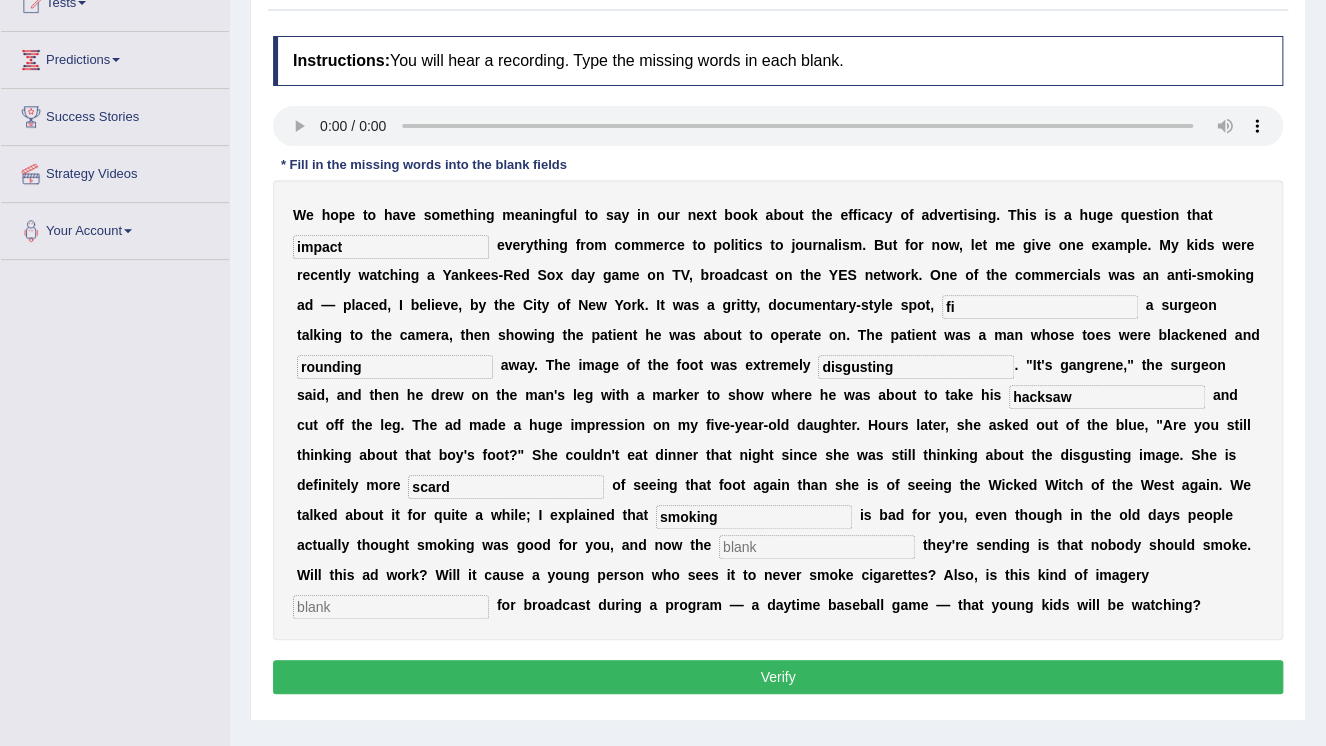 scroll, scrollTop: 240, scrollLeft: 0, axis: vertical 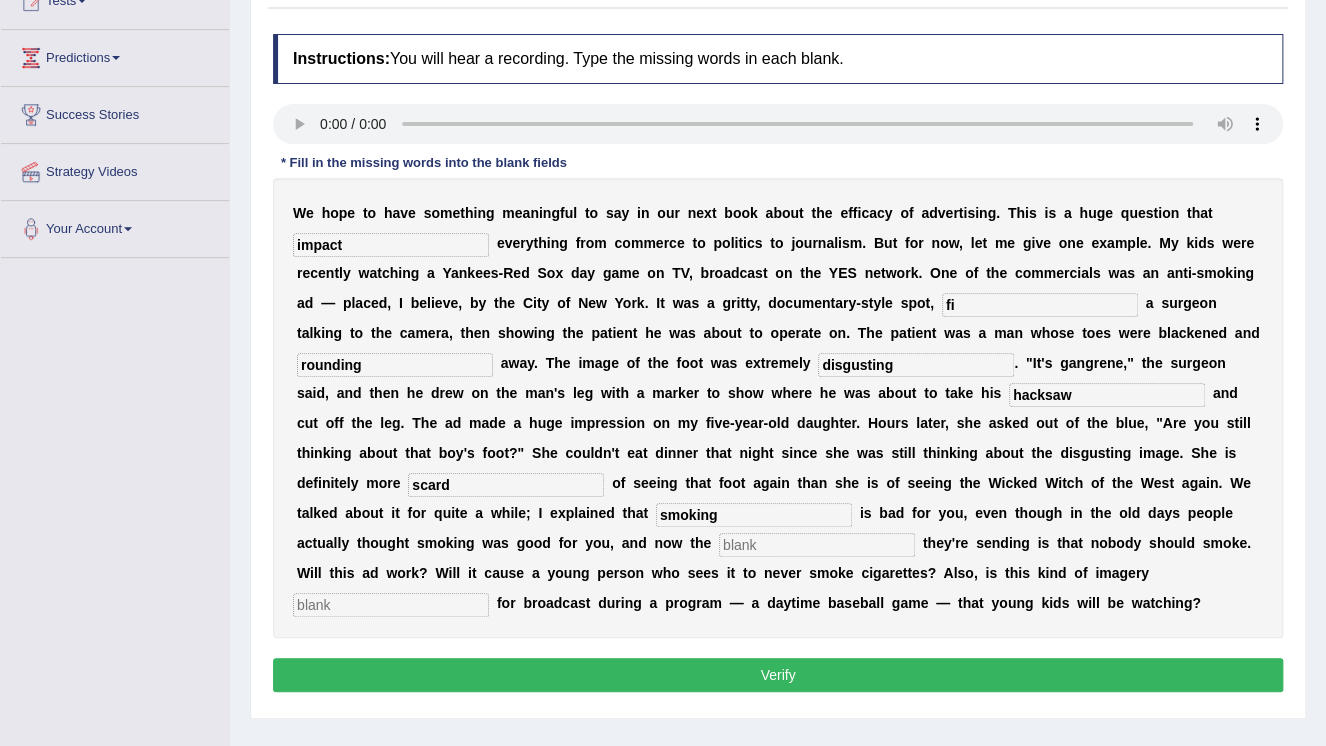 click at bounding box center (391, 605) 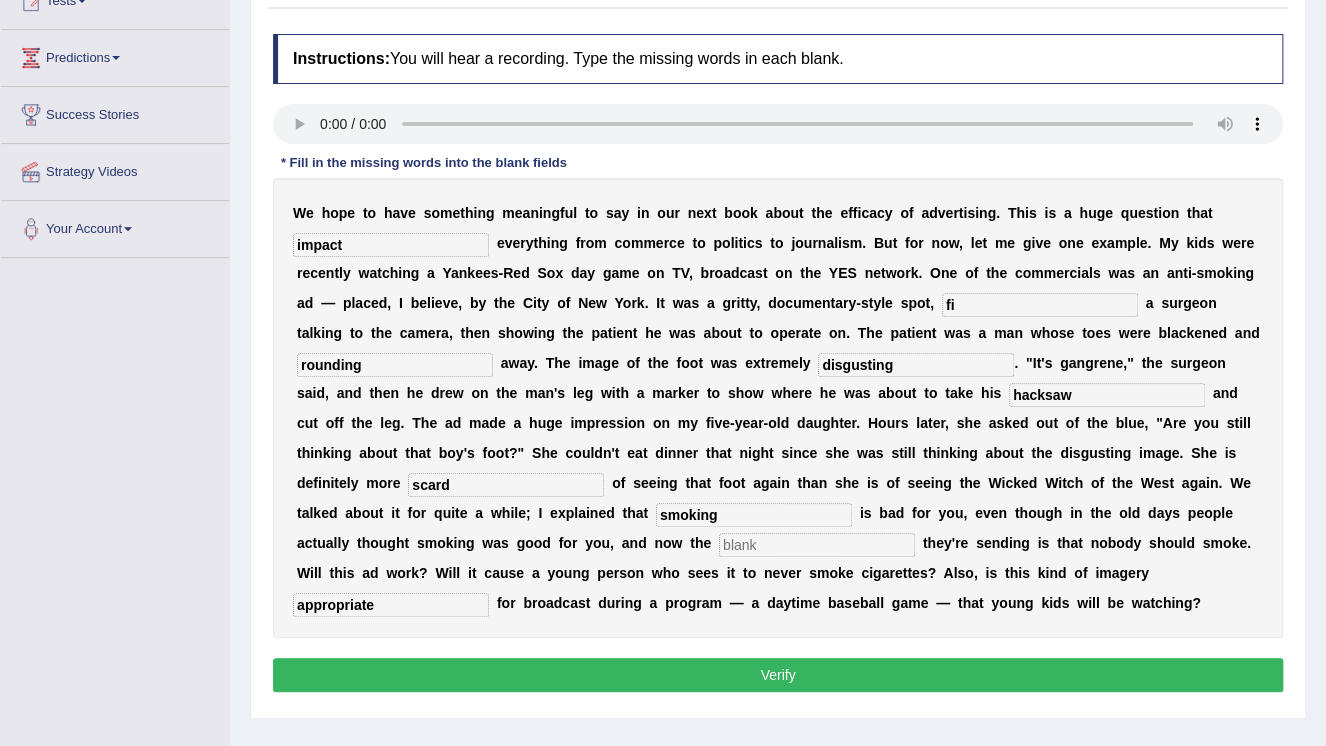 type on "appropriate" 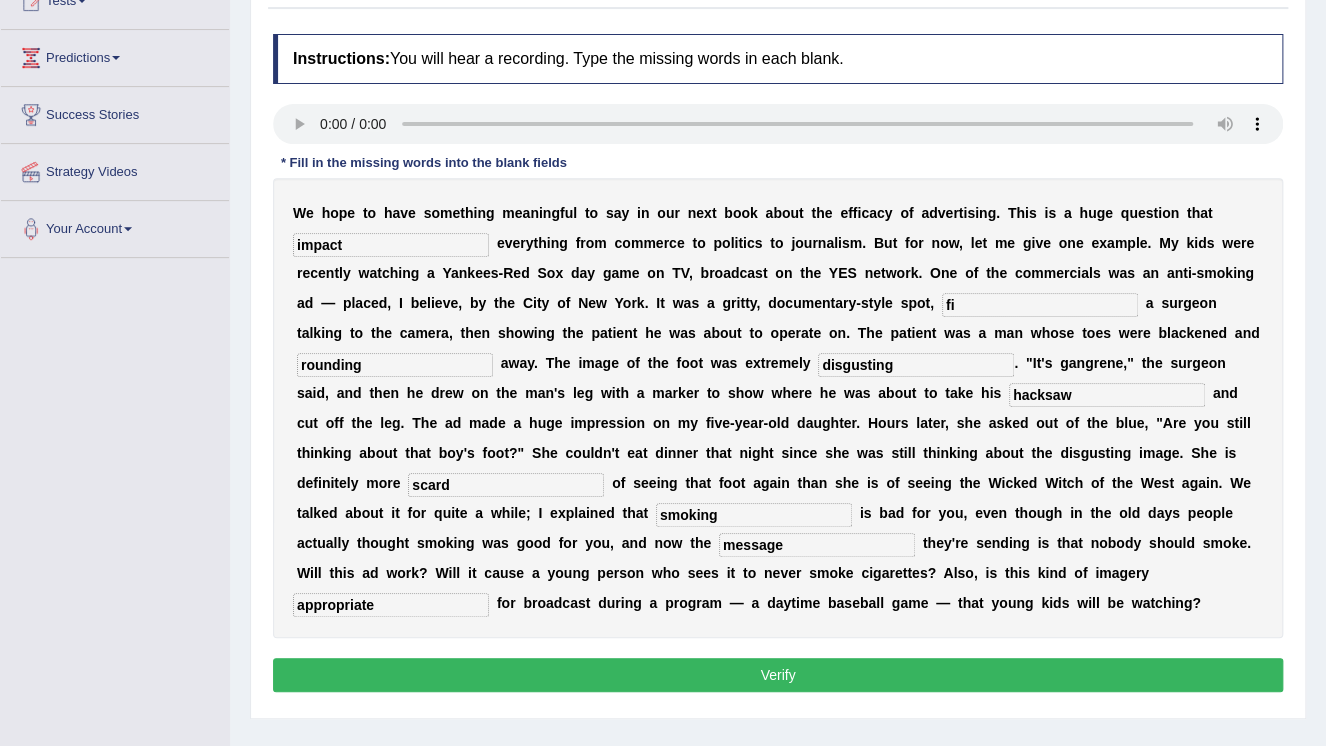 type on "message" 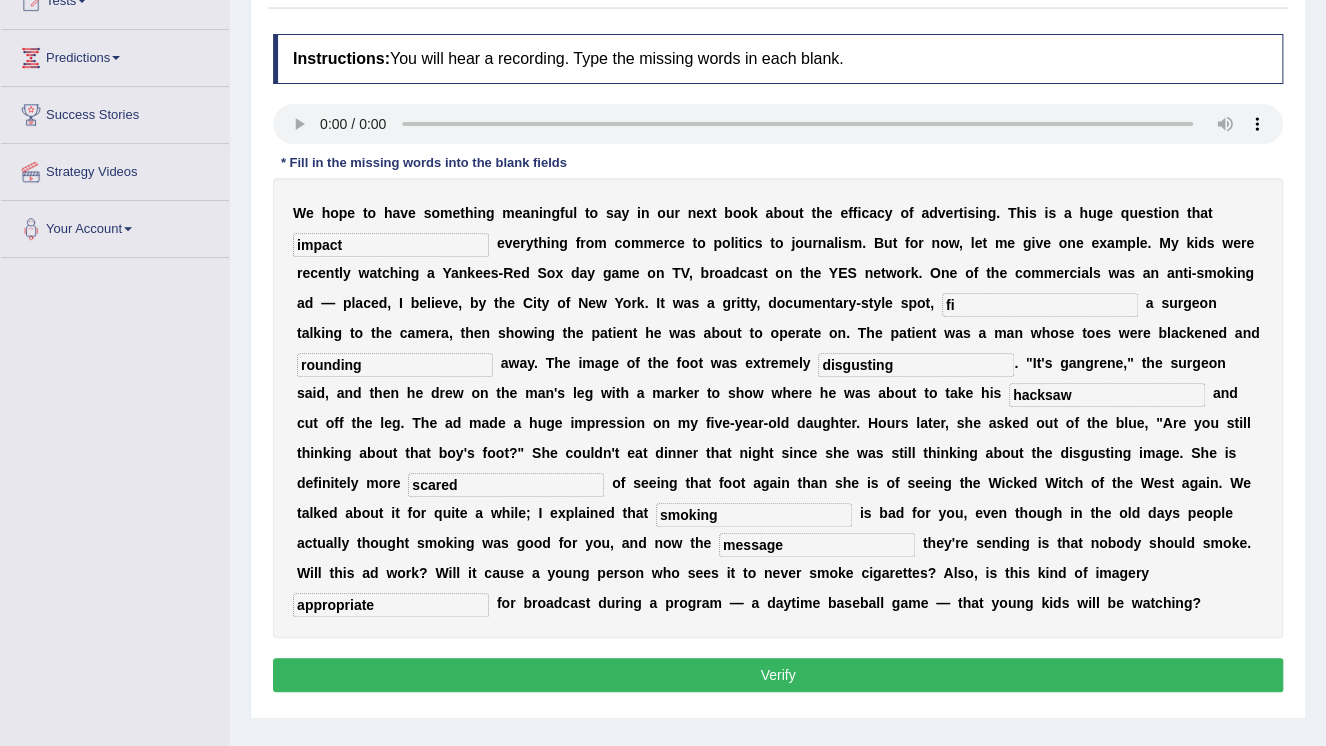 click on "scared" at bounding box center [506, 485] 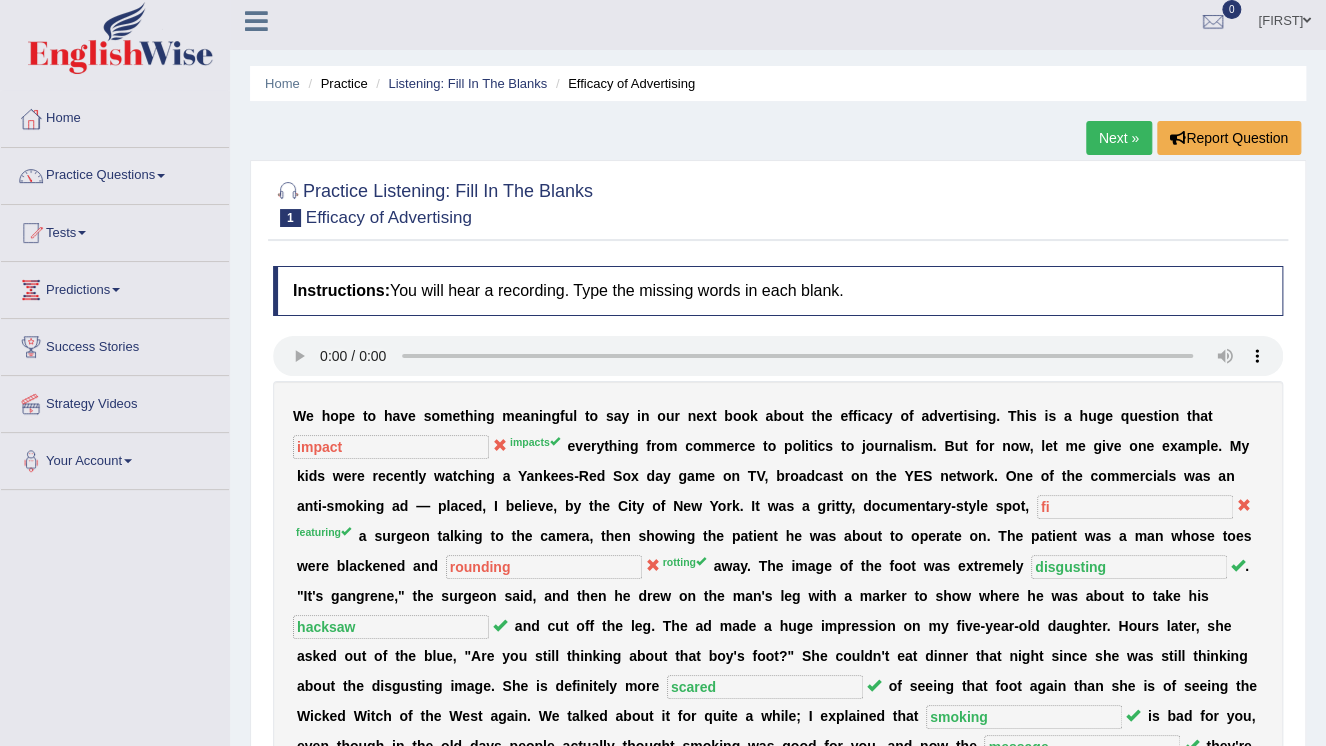 scroll, scrollTop: 0, scrollLeft: 0, axis: both 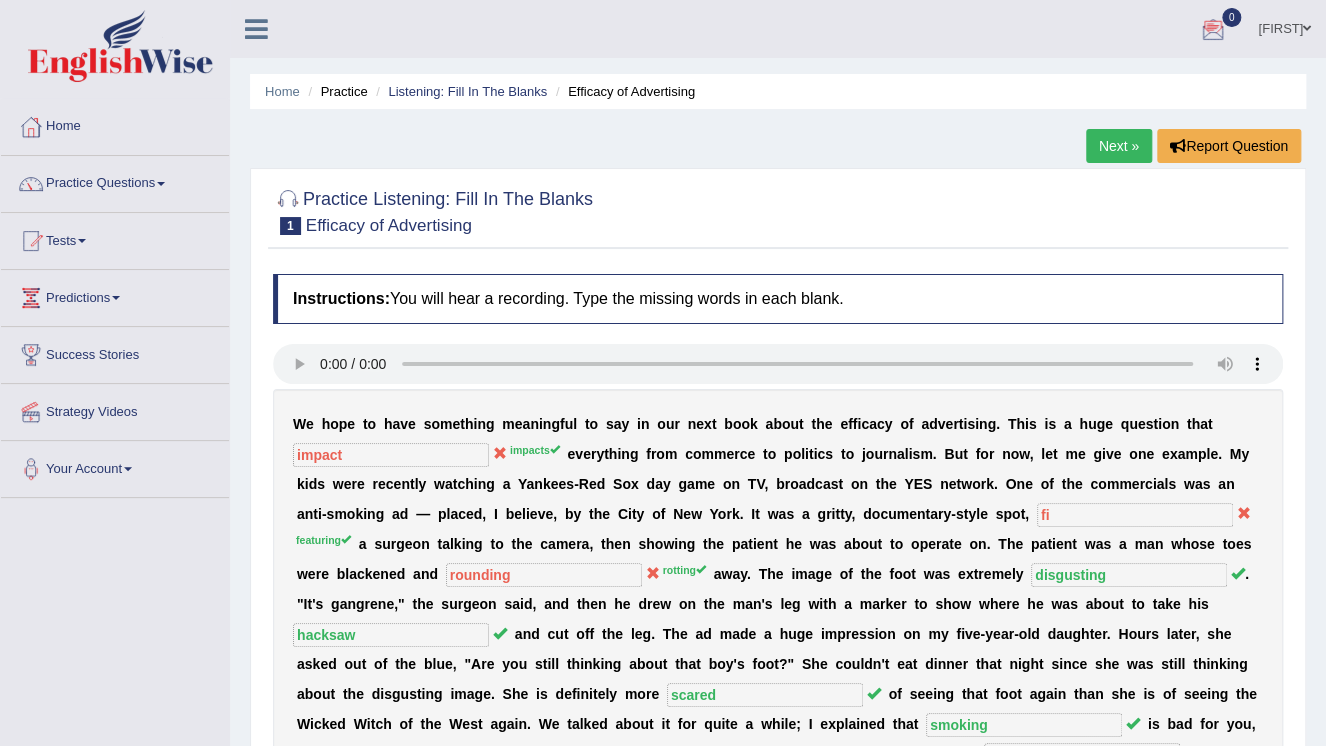 click on "Next »" at bounding box center (1119, 146) 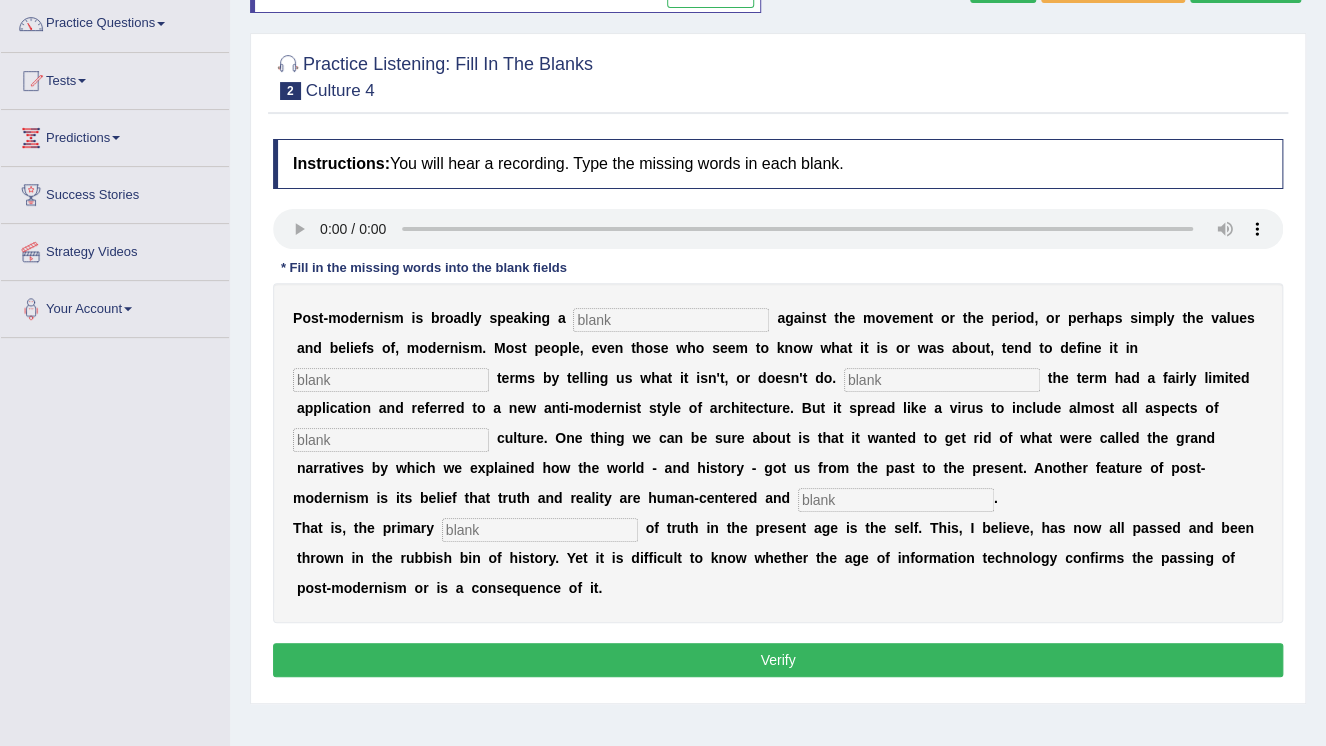scroll, scrollTop: 0, scrollLeft: 0, axis: both 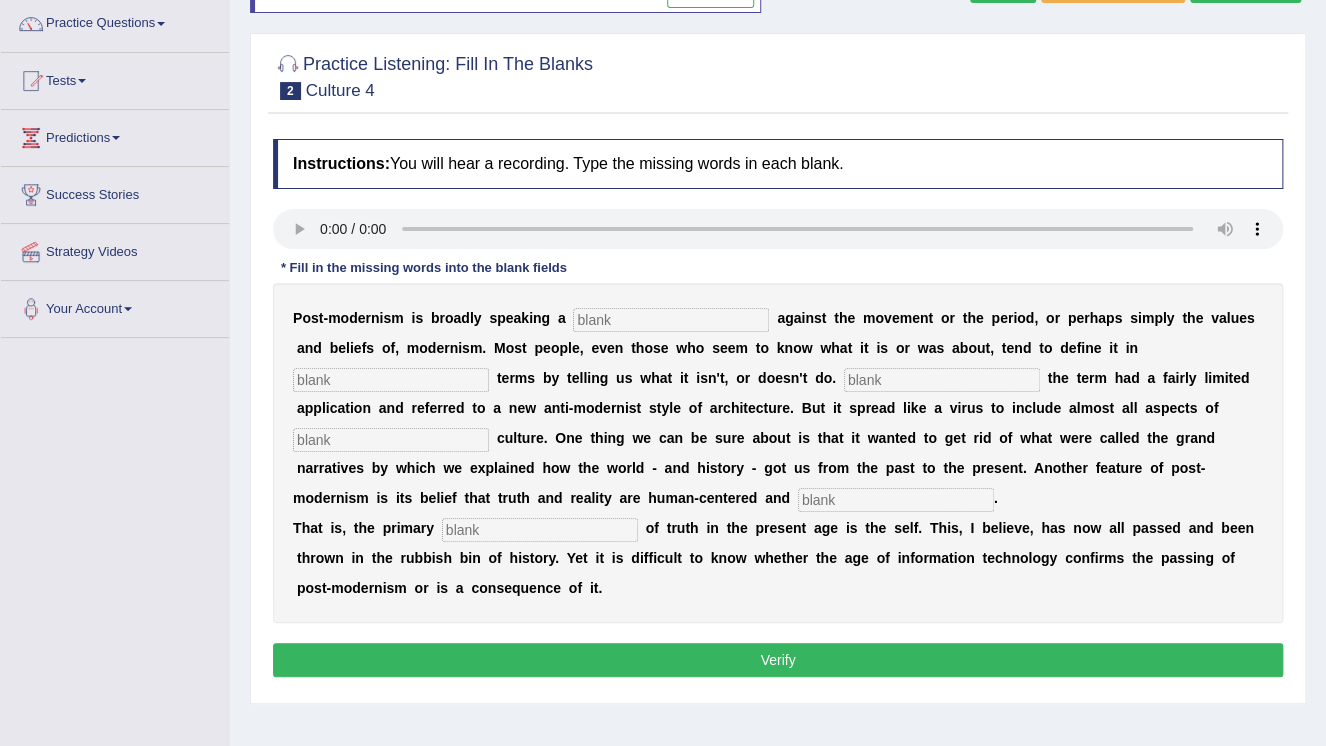click at bounding box center [896, 500] 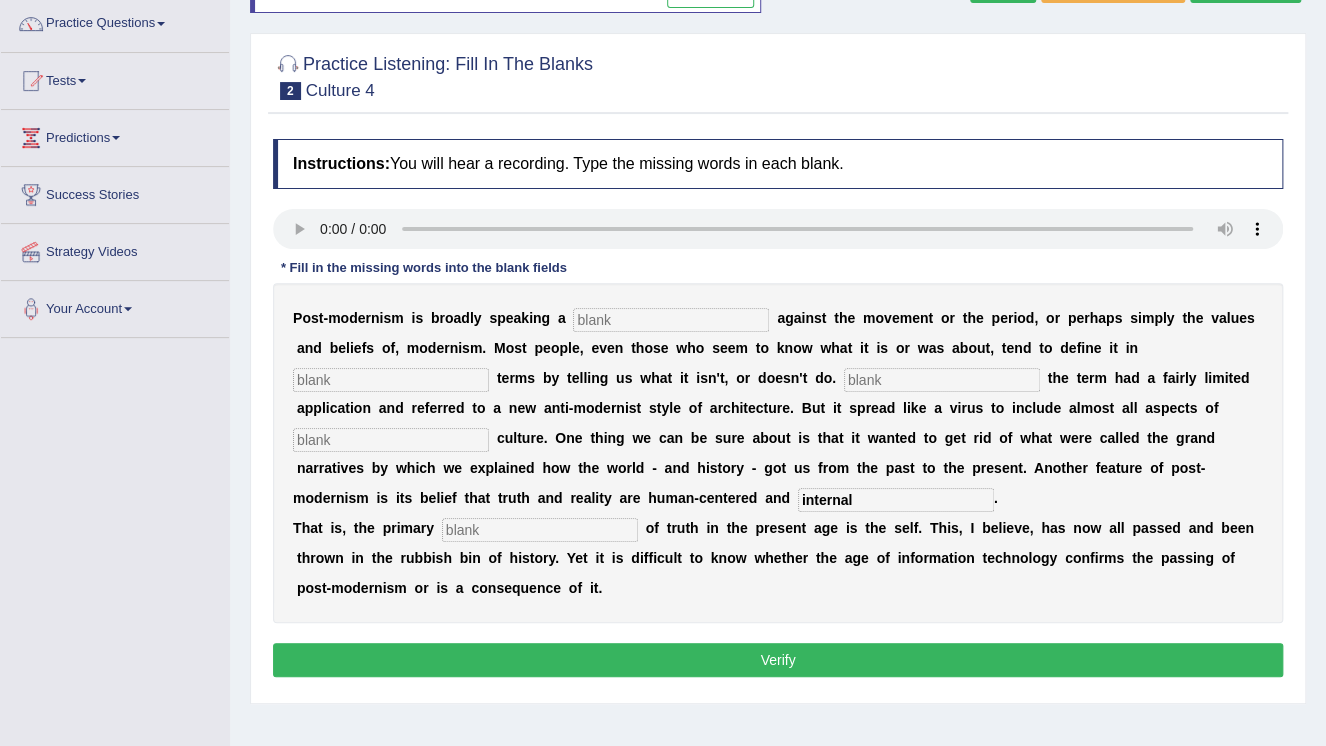 type on "internal" 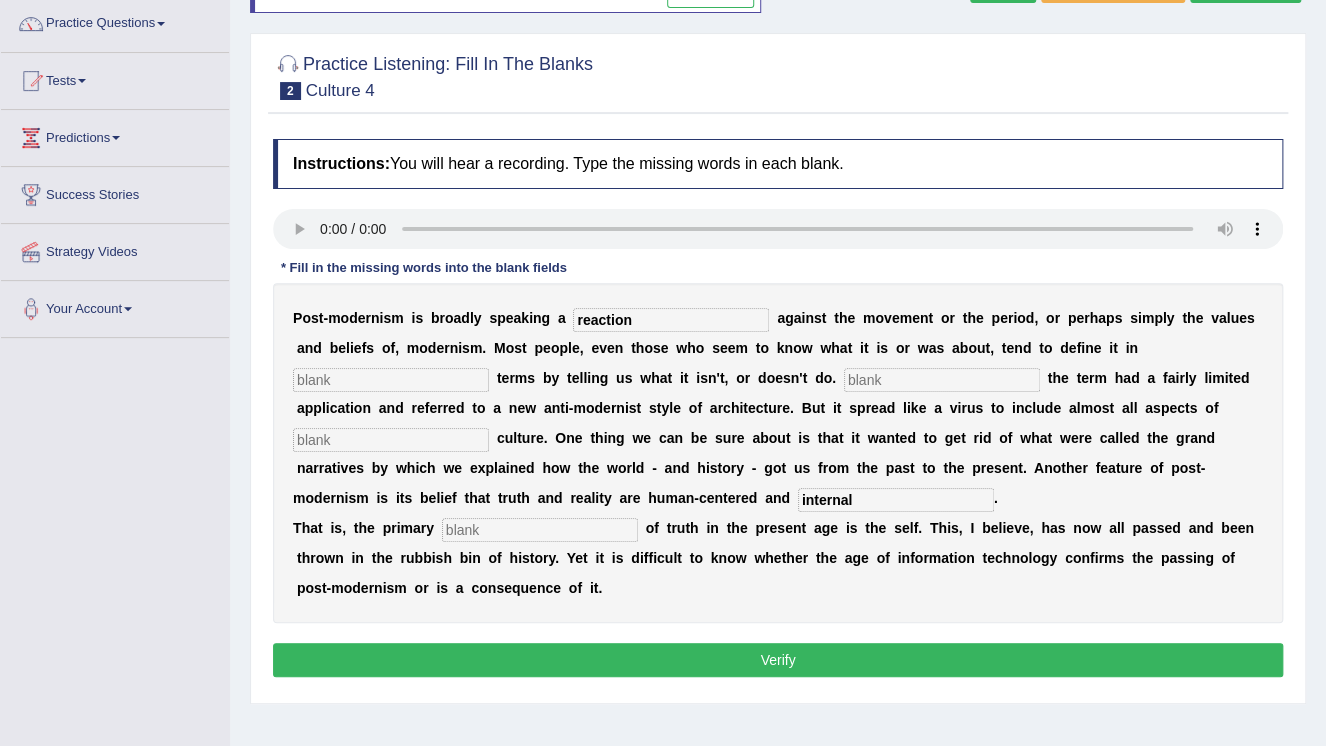 type on "reaction" 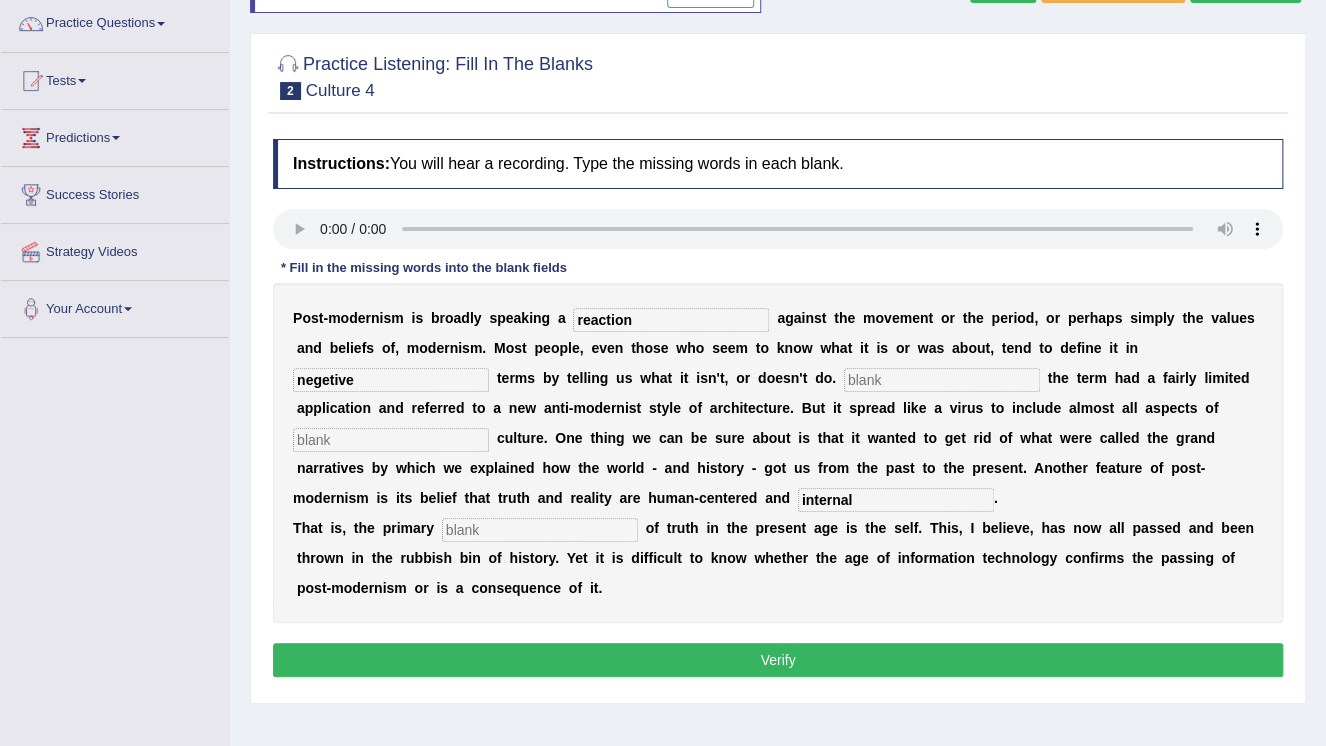 type on "negetive" 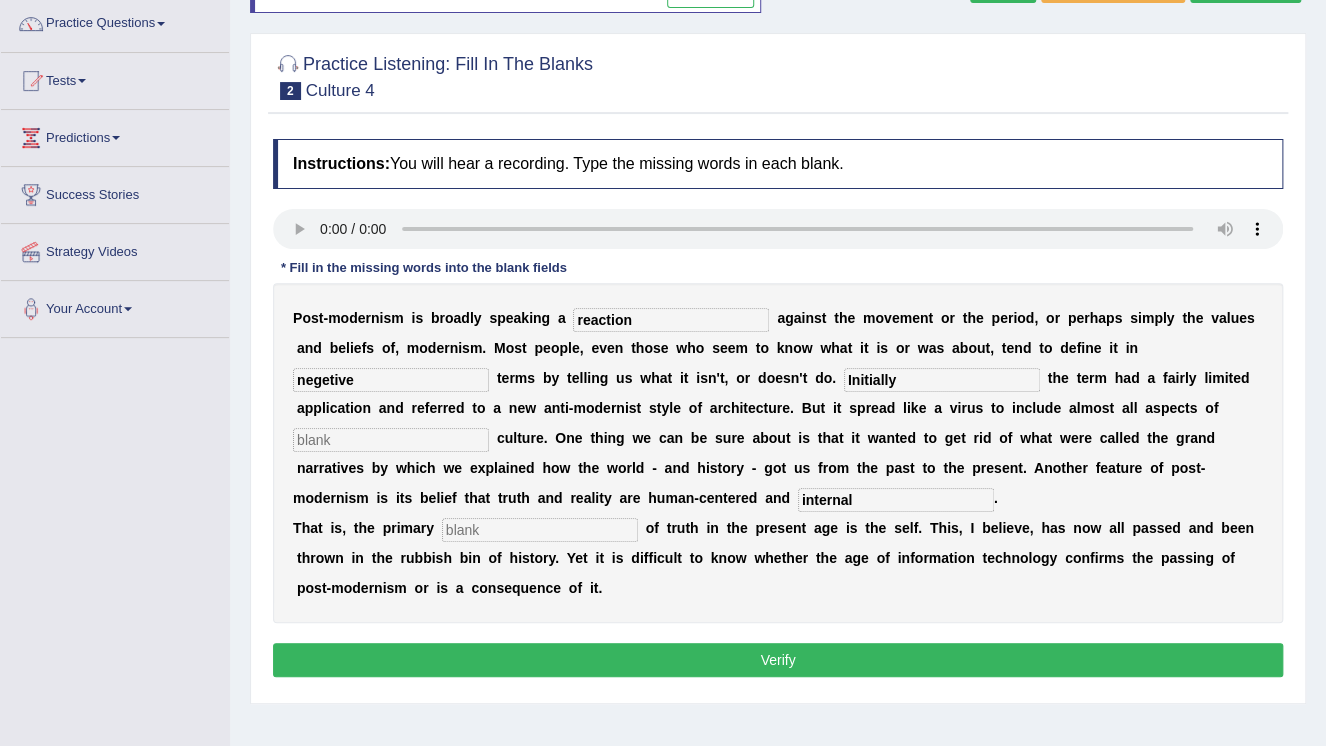 type on "Initially" 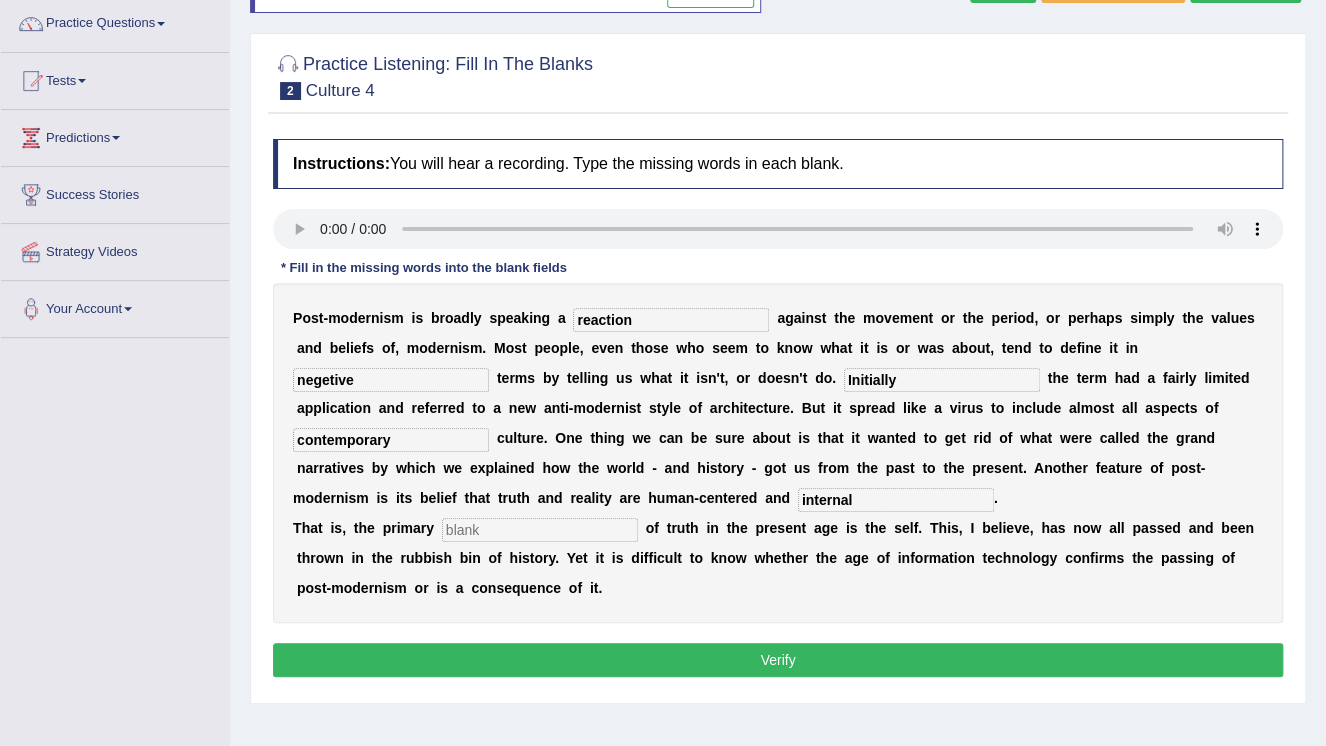 type on "contemporary" 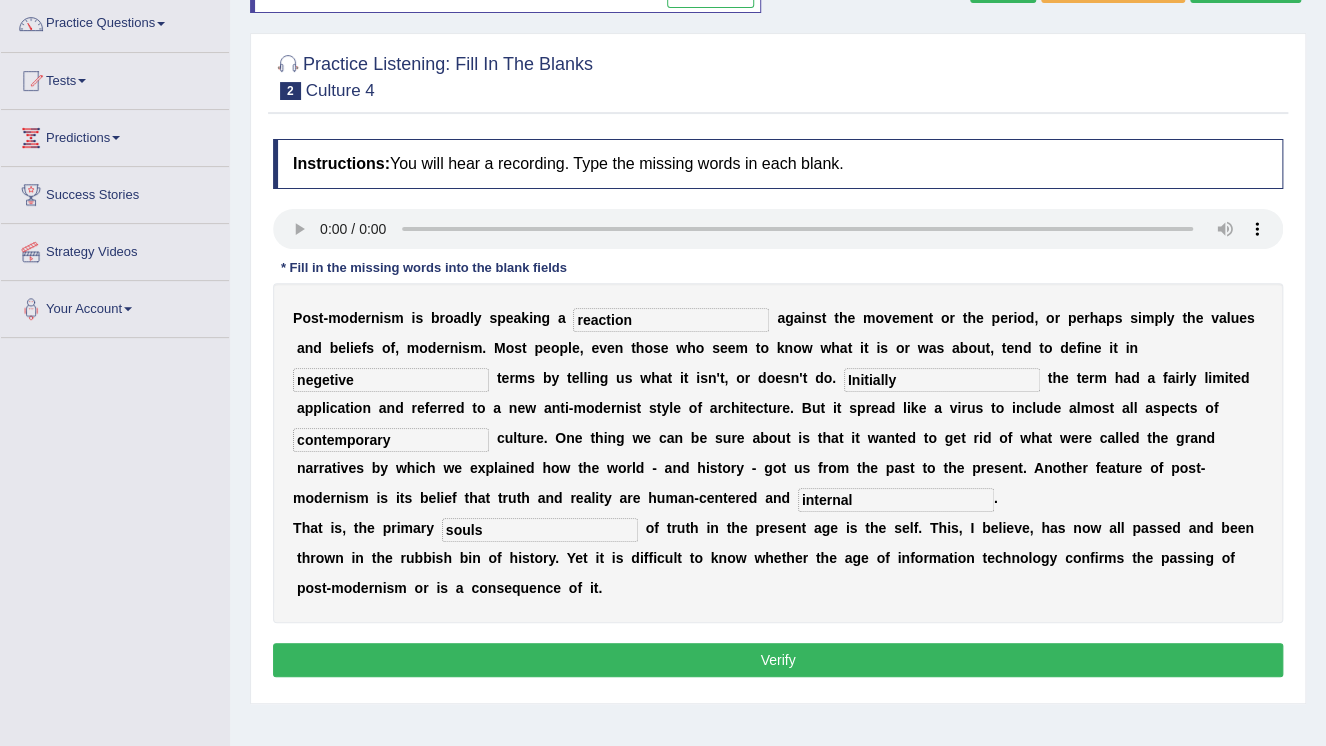type on "souls" 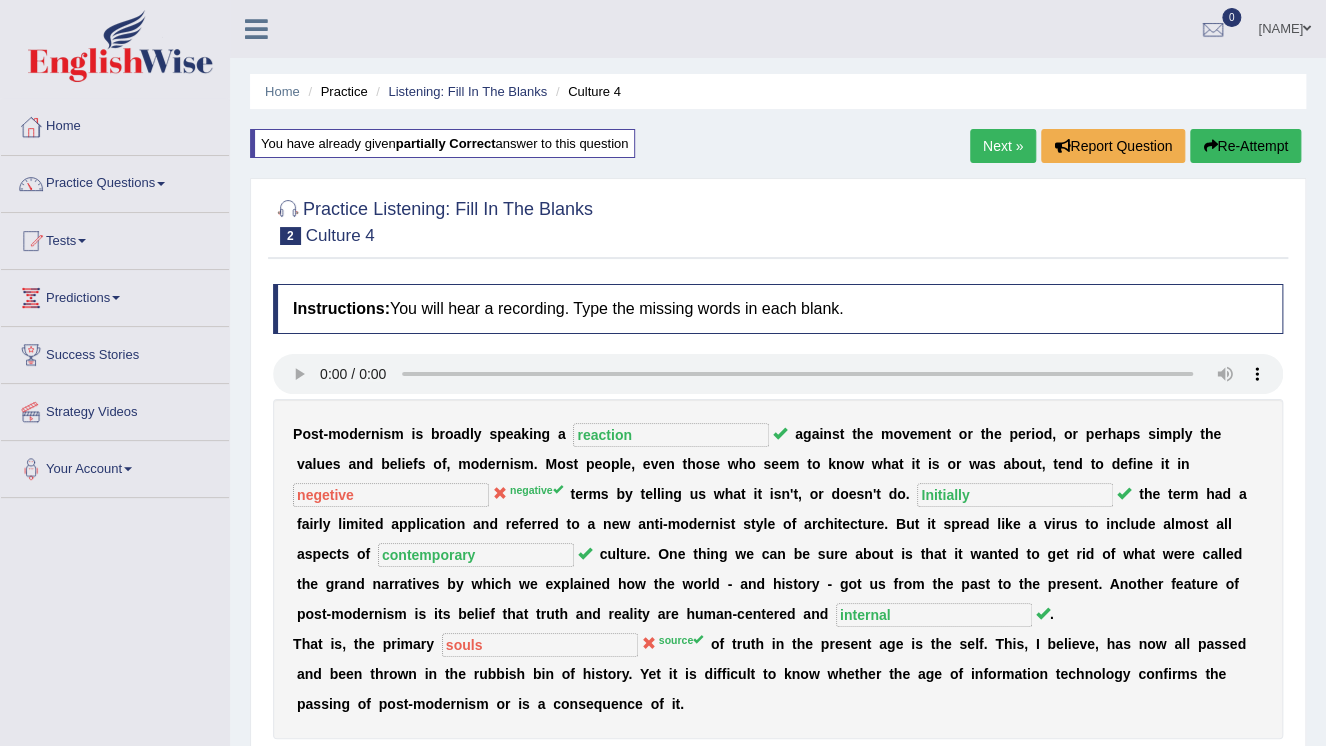 scroll, scrollTop: 80, scrollLeft: 0, axis: vertical 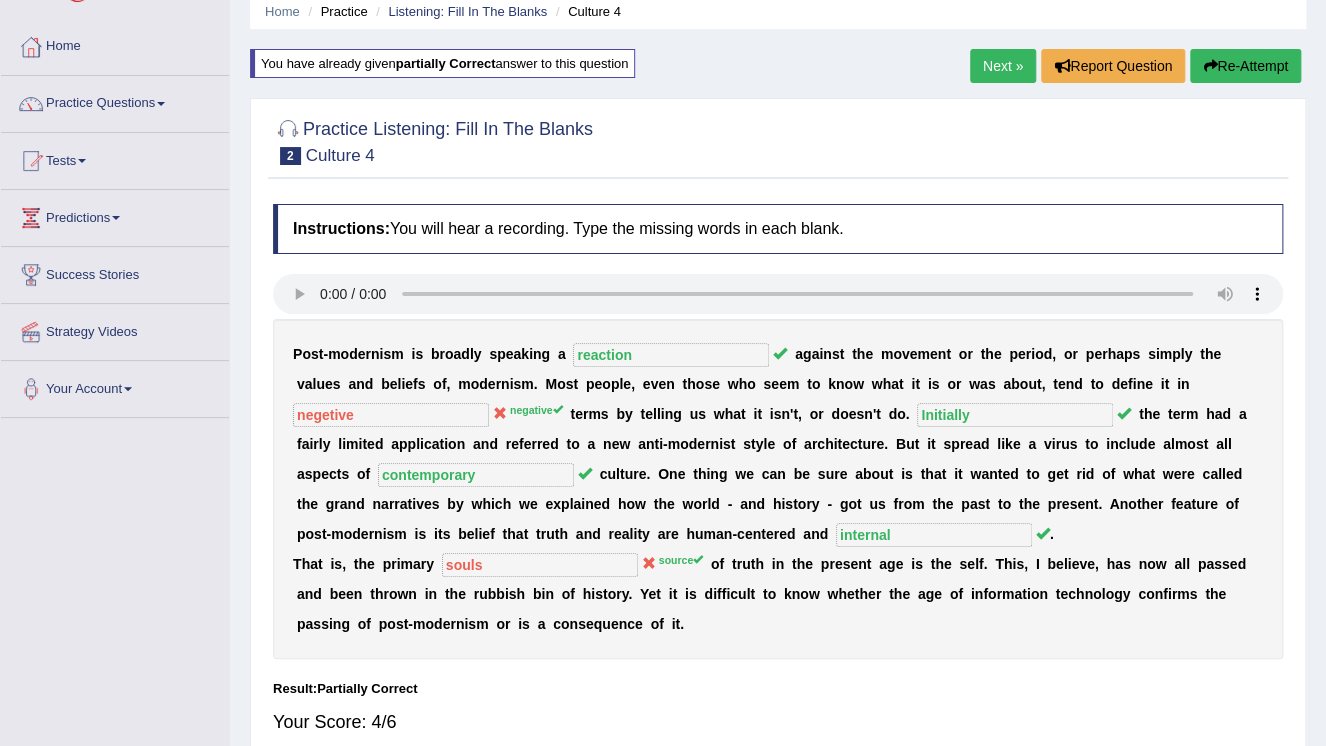 click on "Next »" at bounding box center (1003, 66) 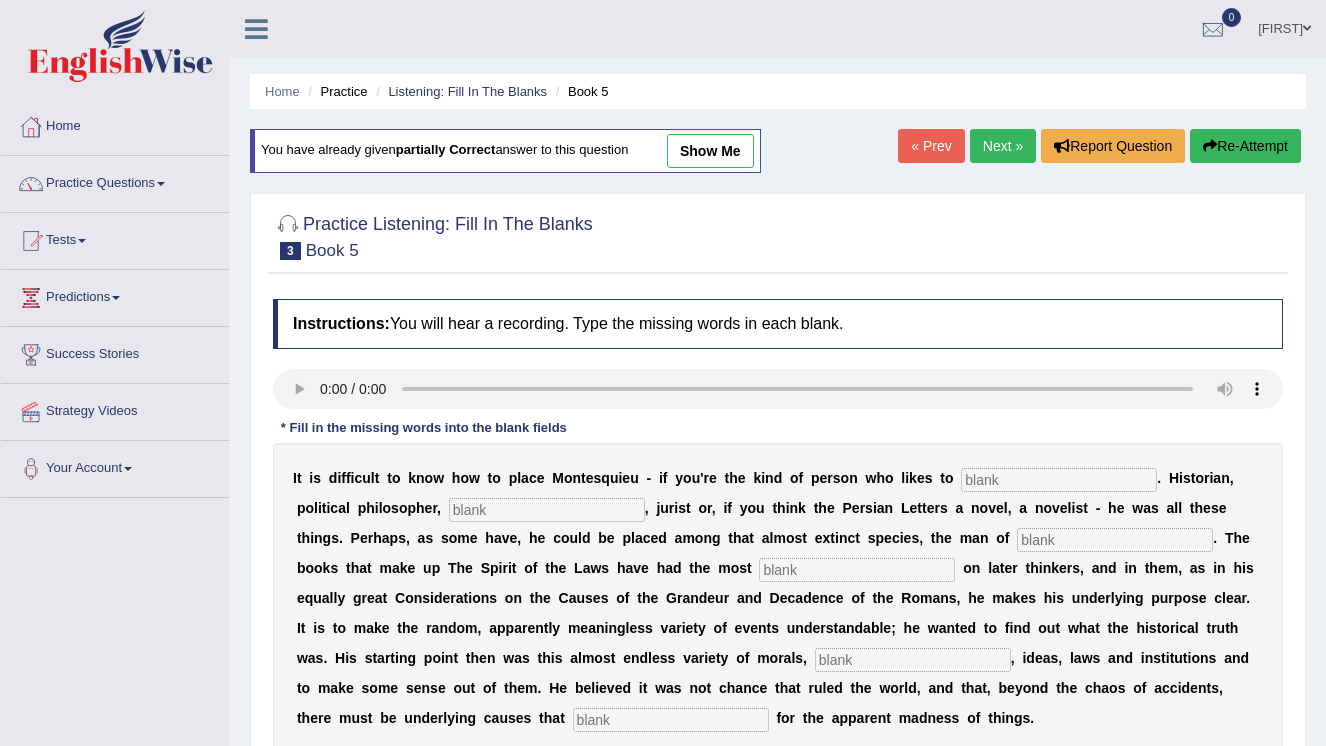 scroll, scrollTop: 0, scrollLeft: 0, axis: both 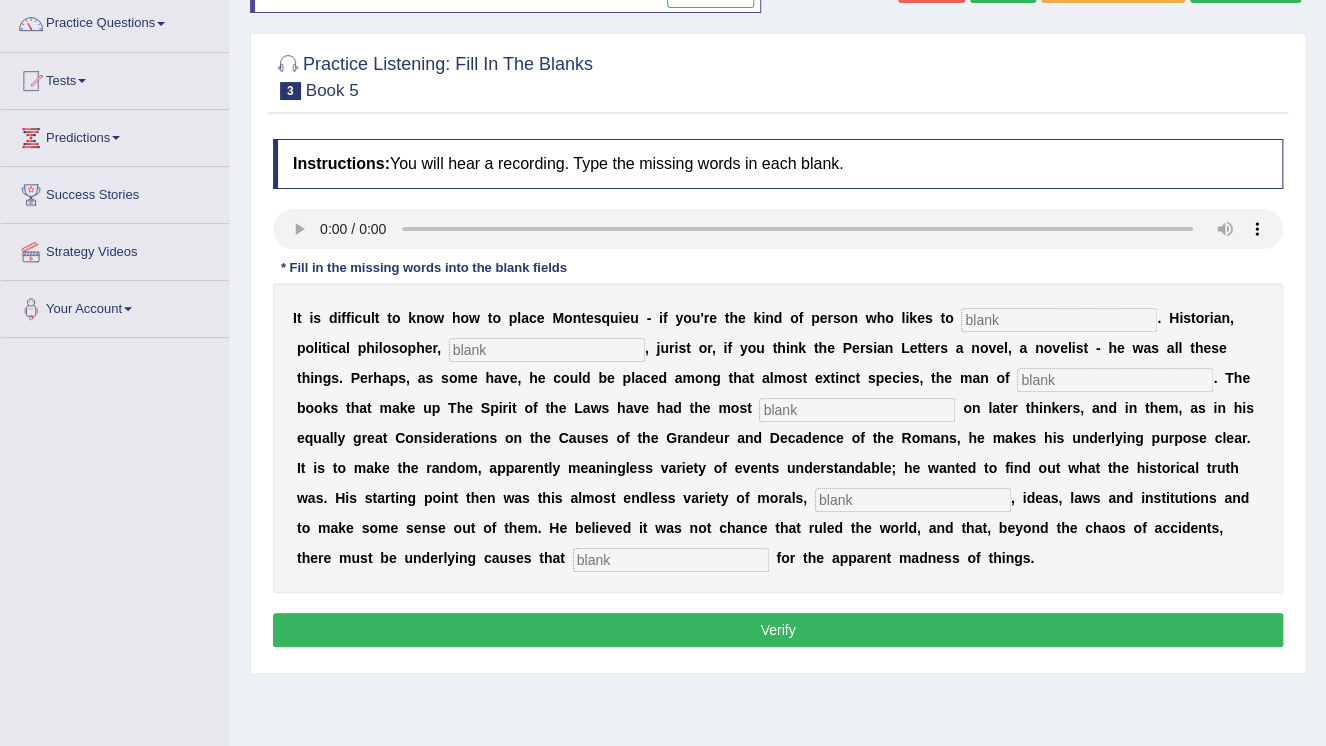 type 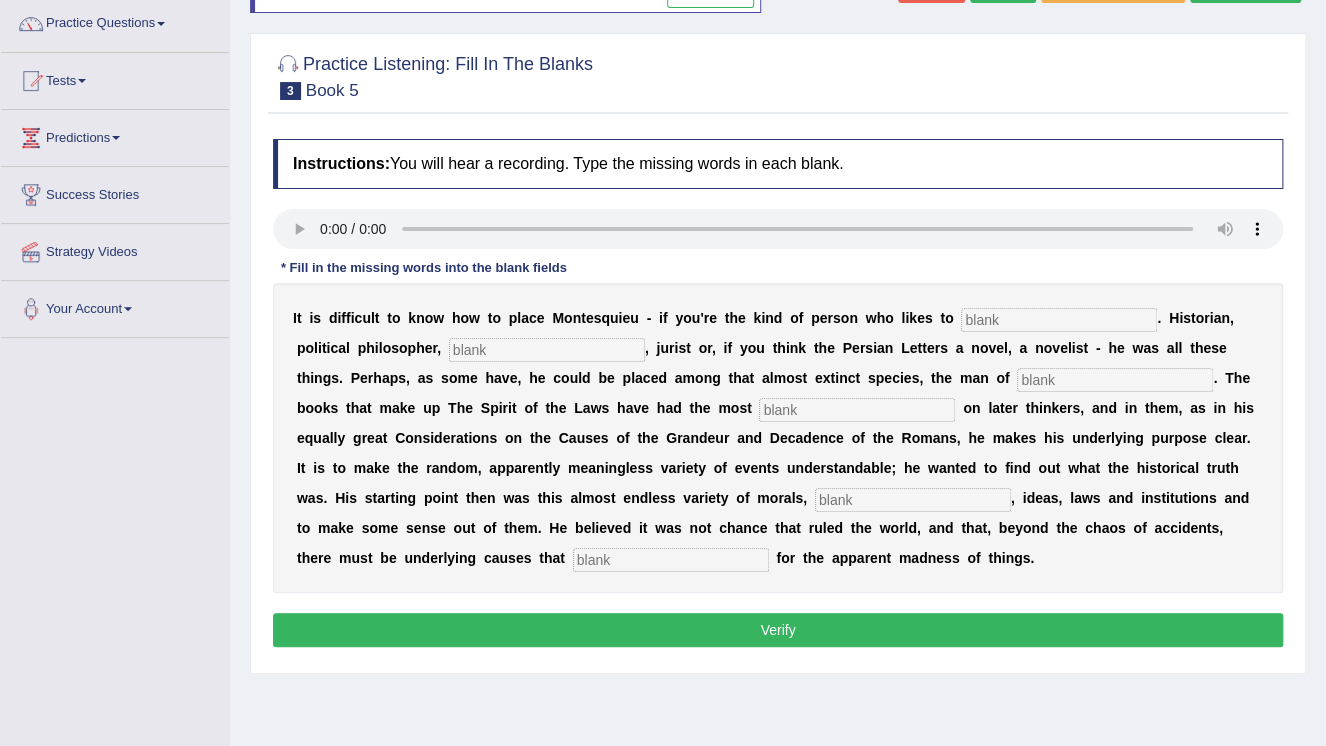 click at bounding box center (1059, 320) 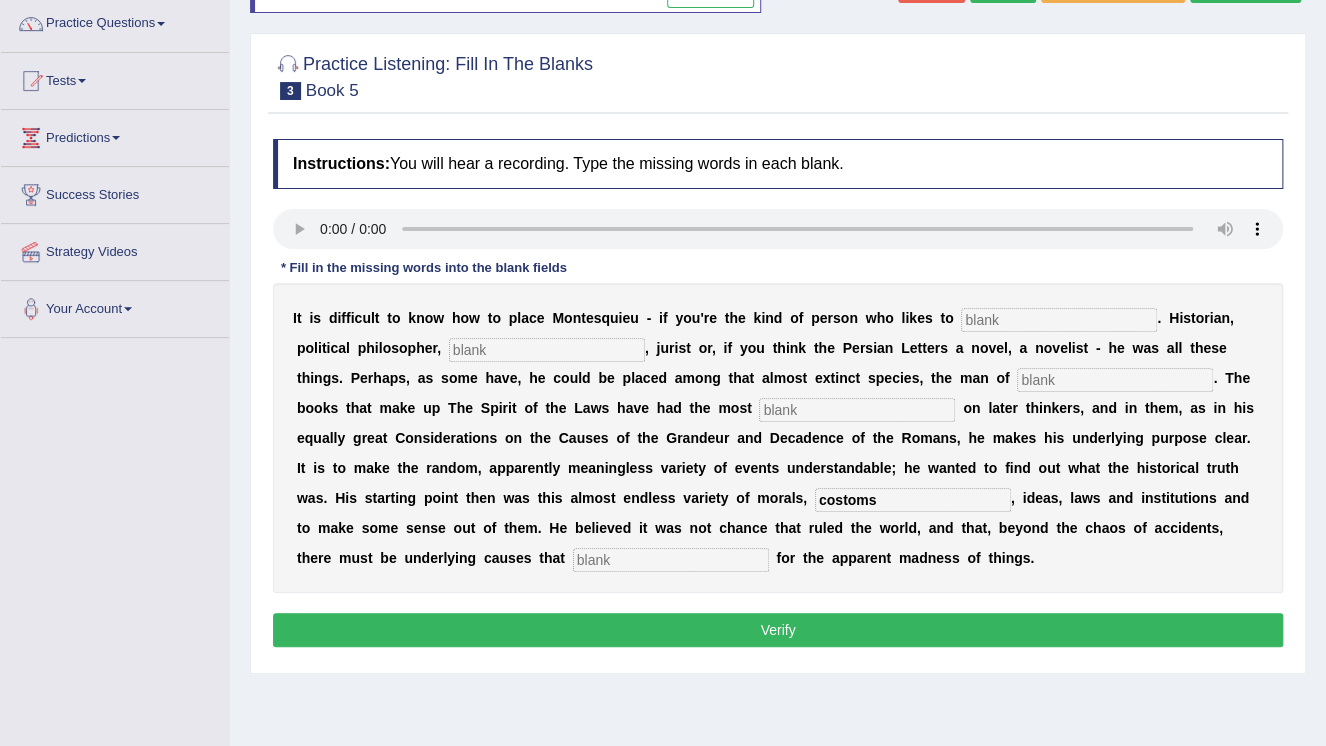 click on "costoms" at bounding box center [913, 500] 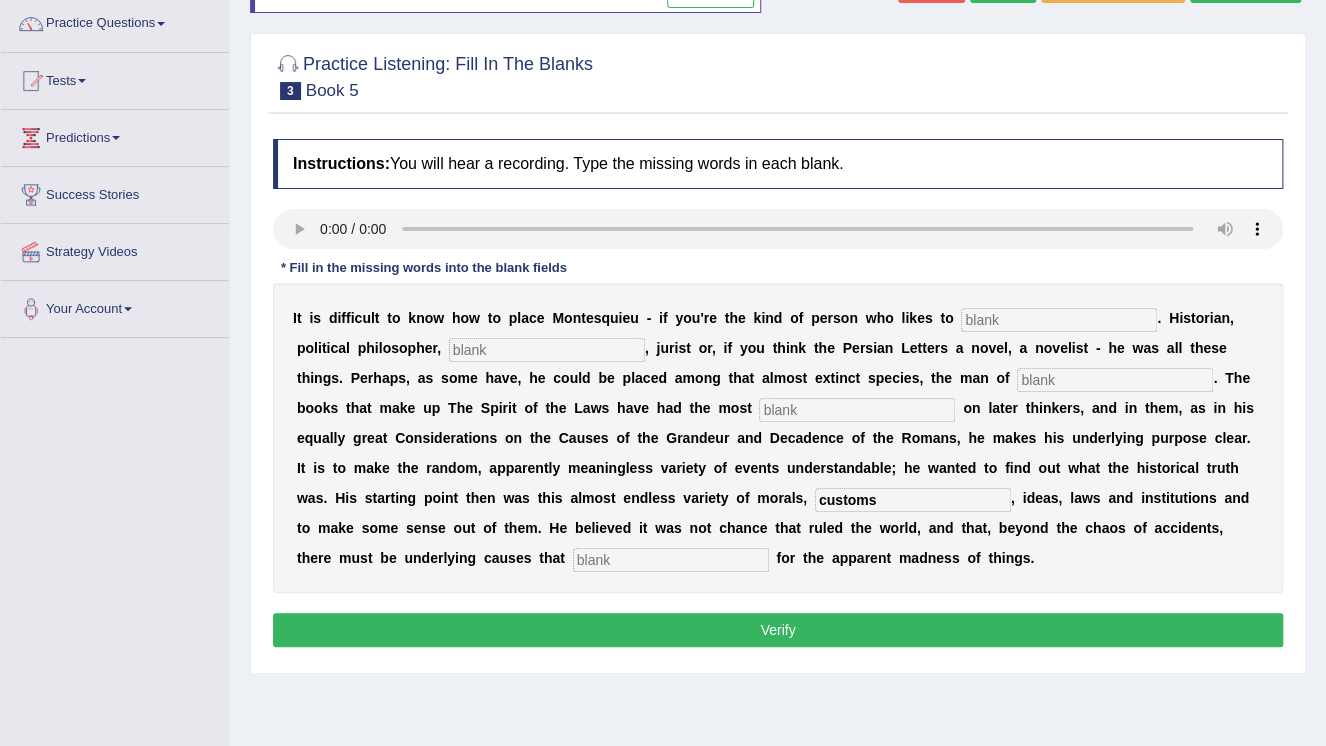 click on "customs" at bounding box center [913, 500] 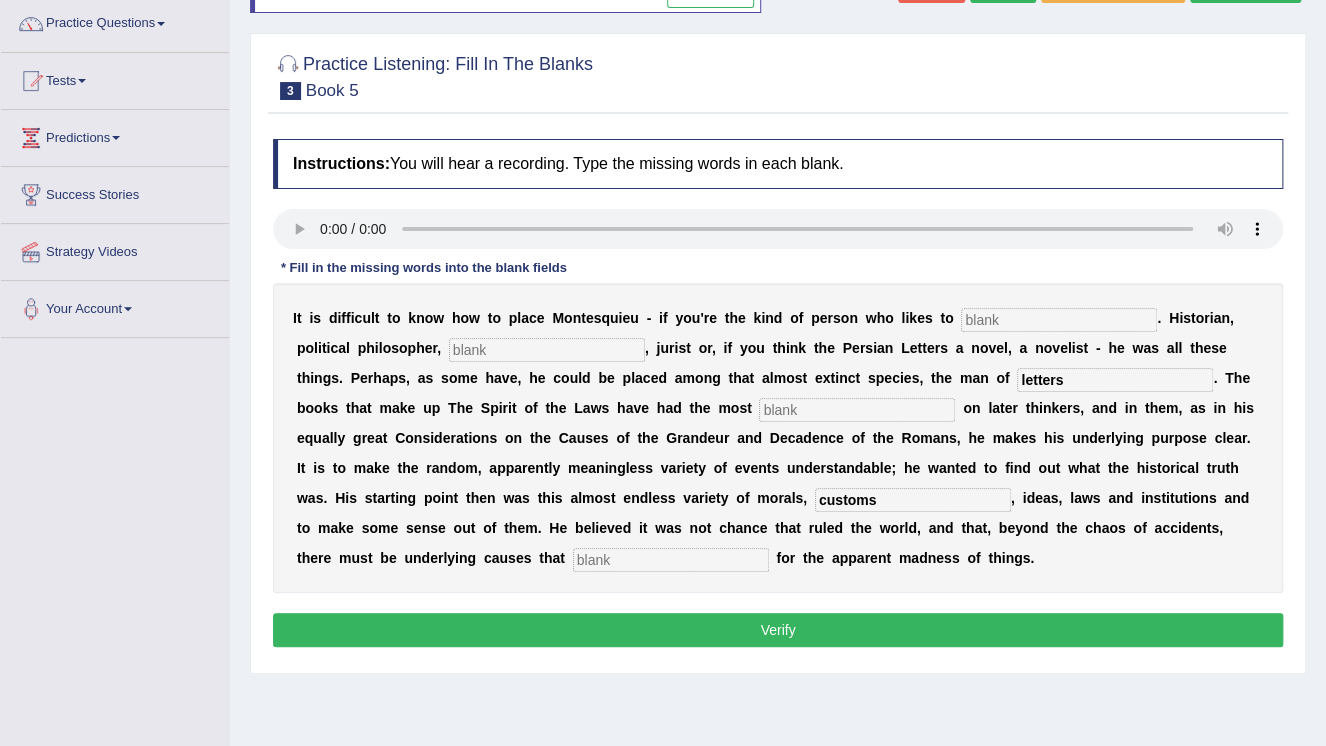 type on "letters" 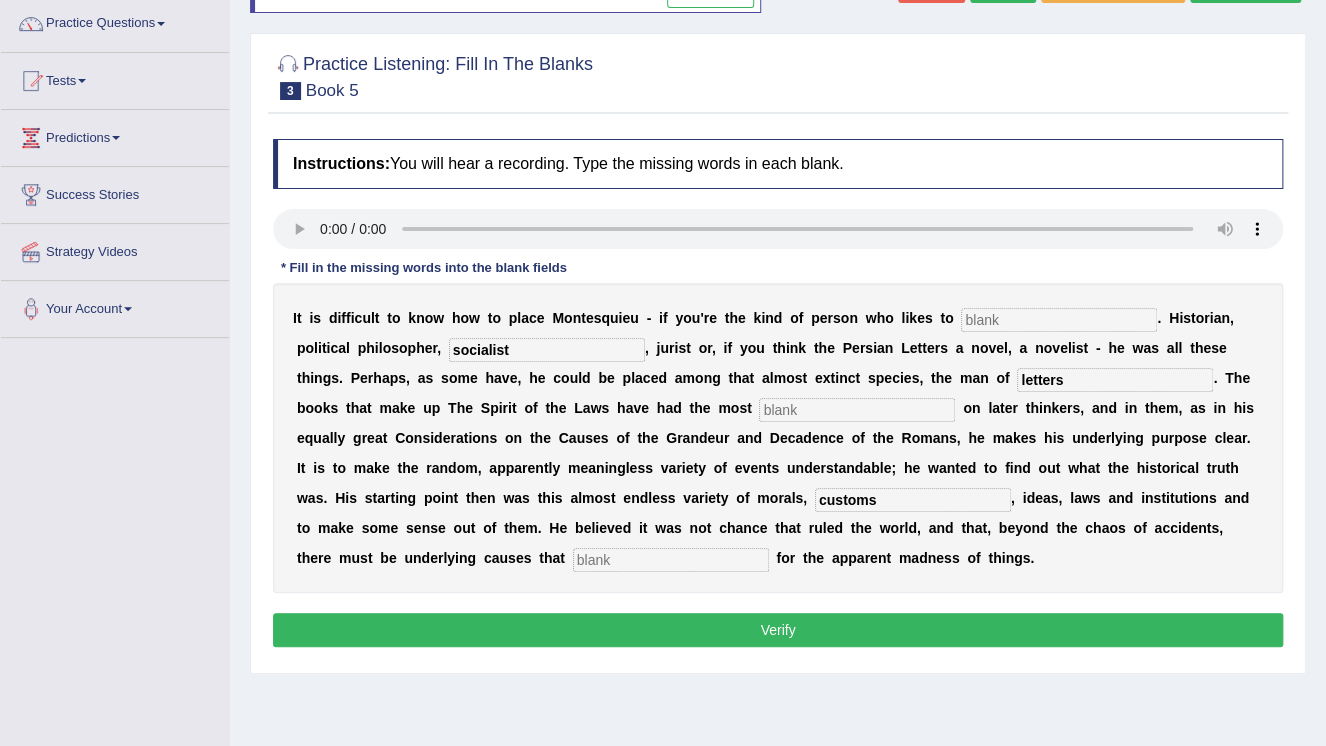 type on "socialist" 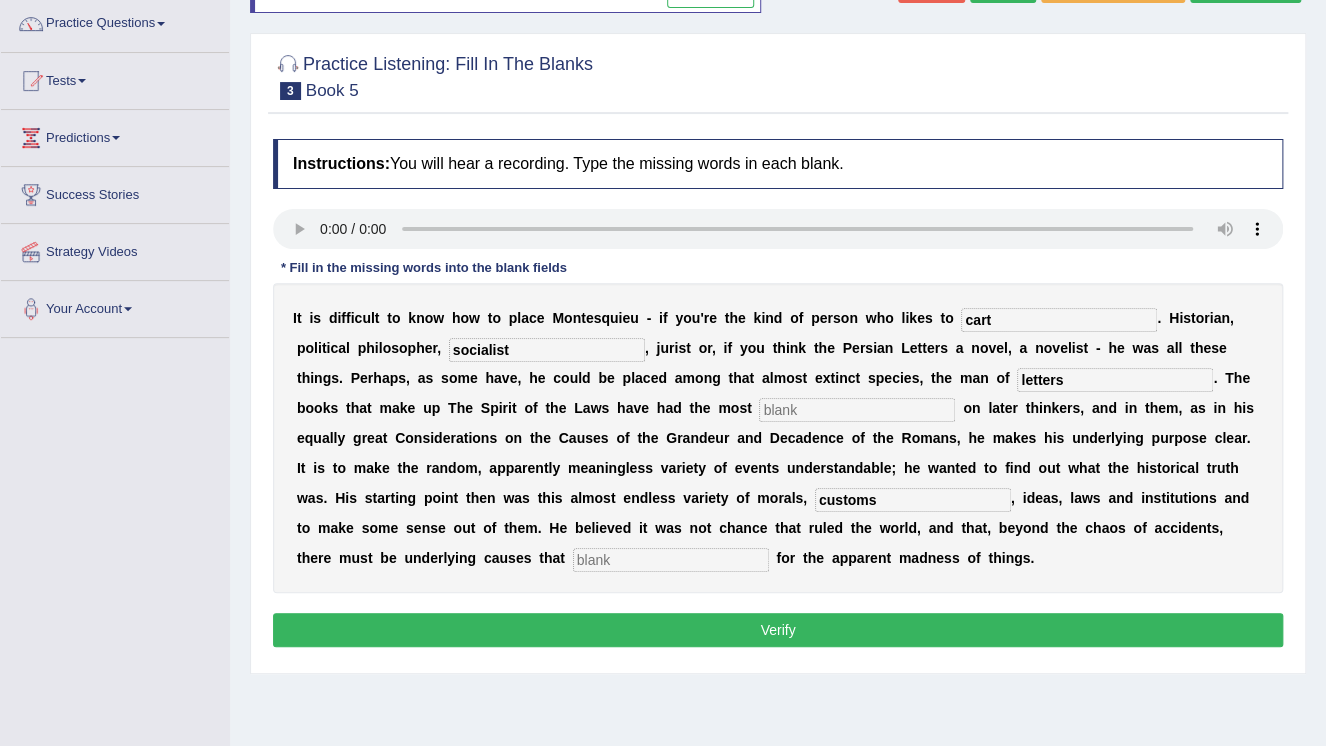 type on "cart" 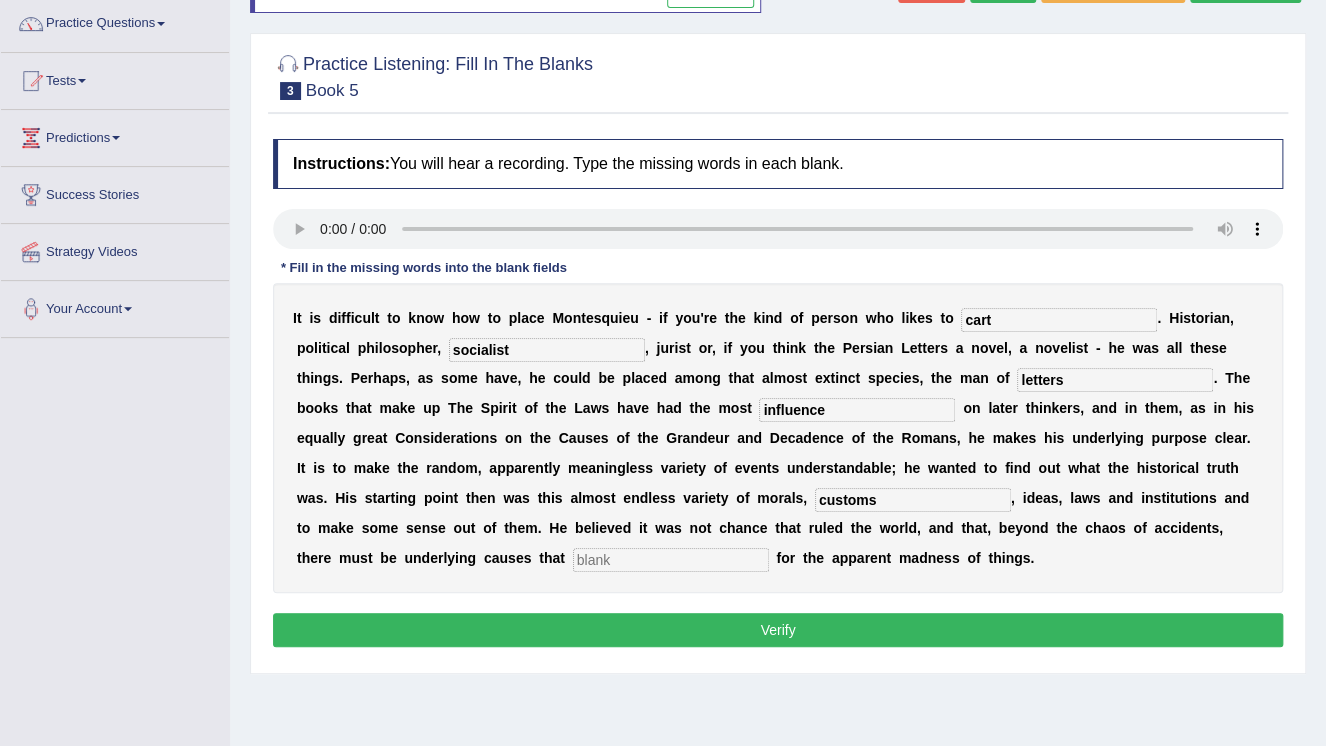 type on "influence" 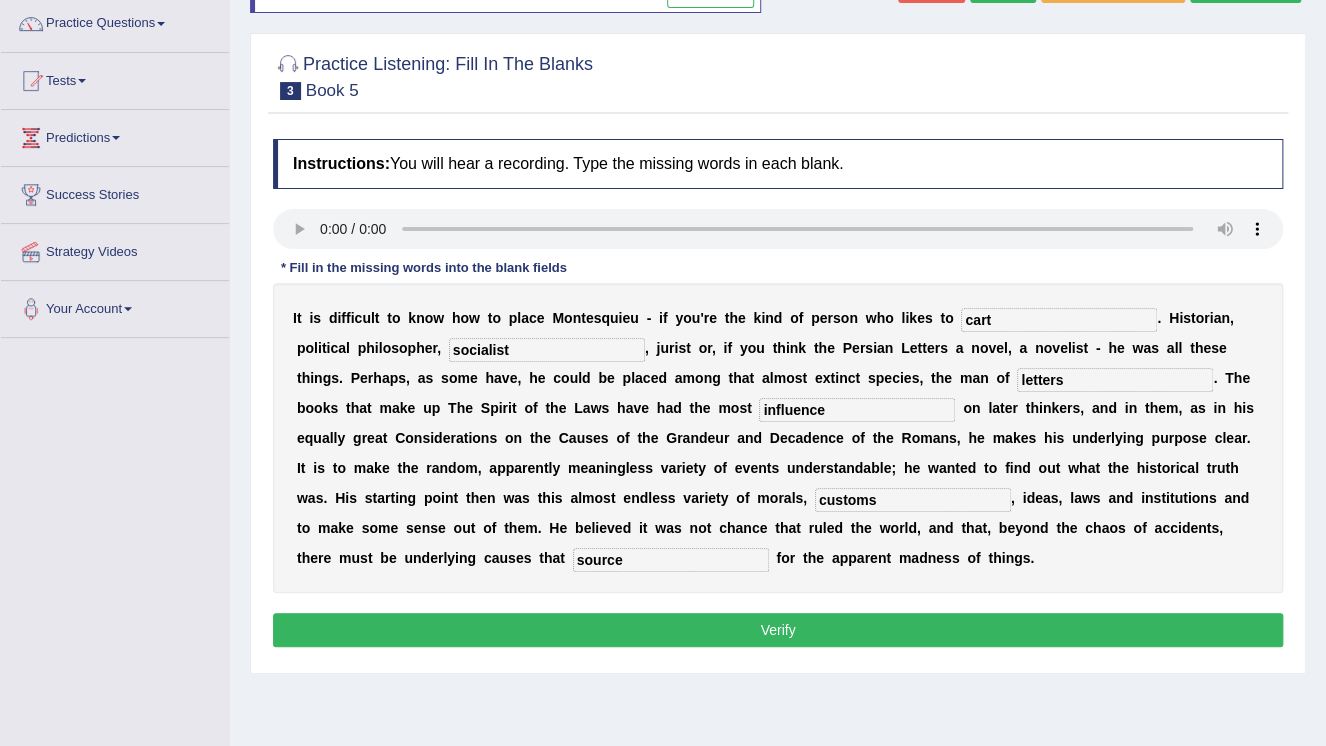 type on "source" 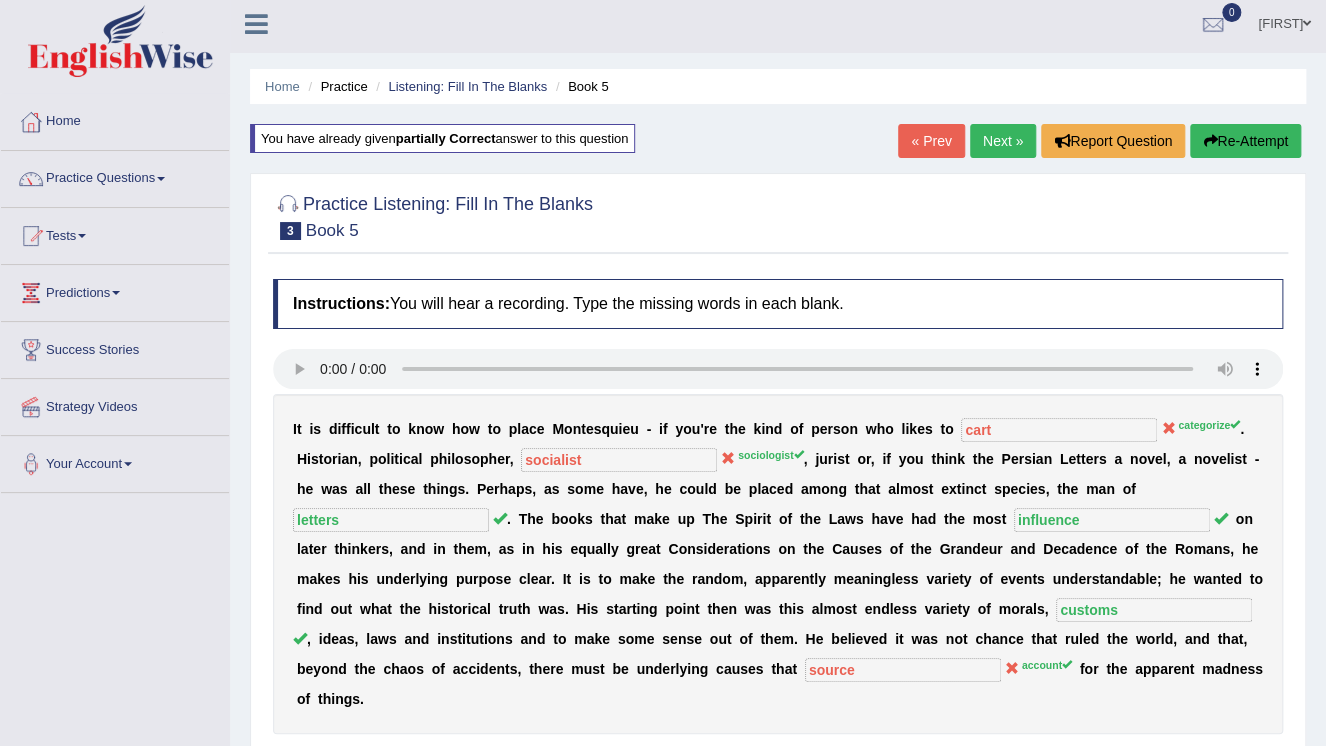 scroll, scrollTop: 0, scrollLeft: 0, axis: both 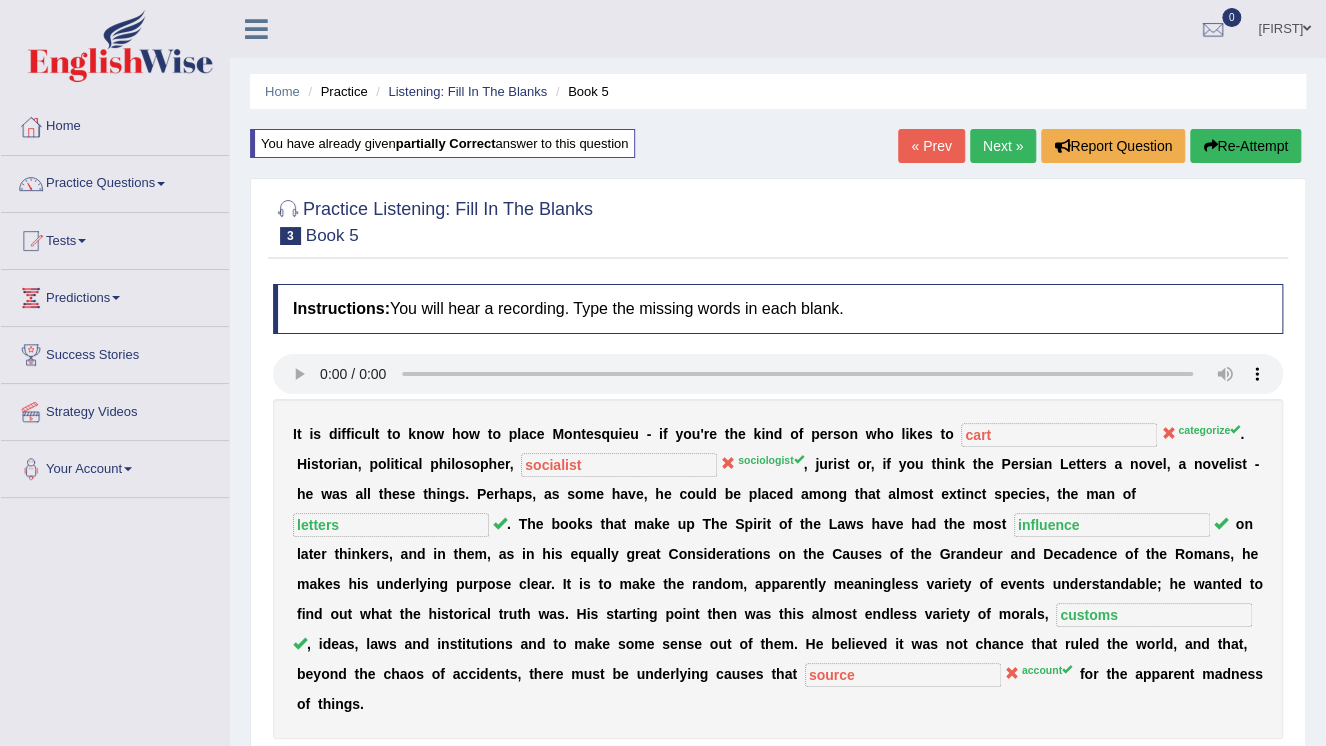 click on "samuel" at bounding box center (1284, 26) 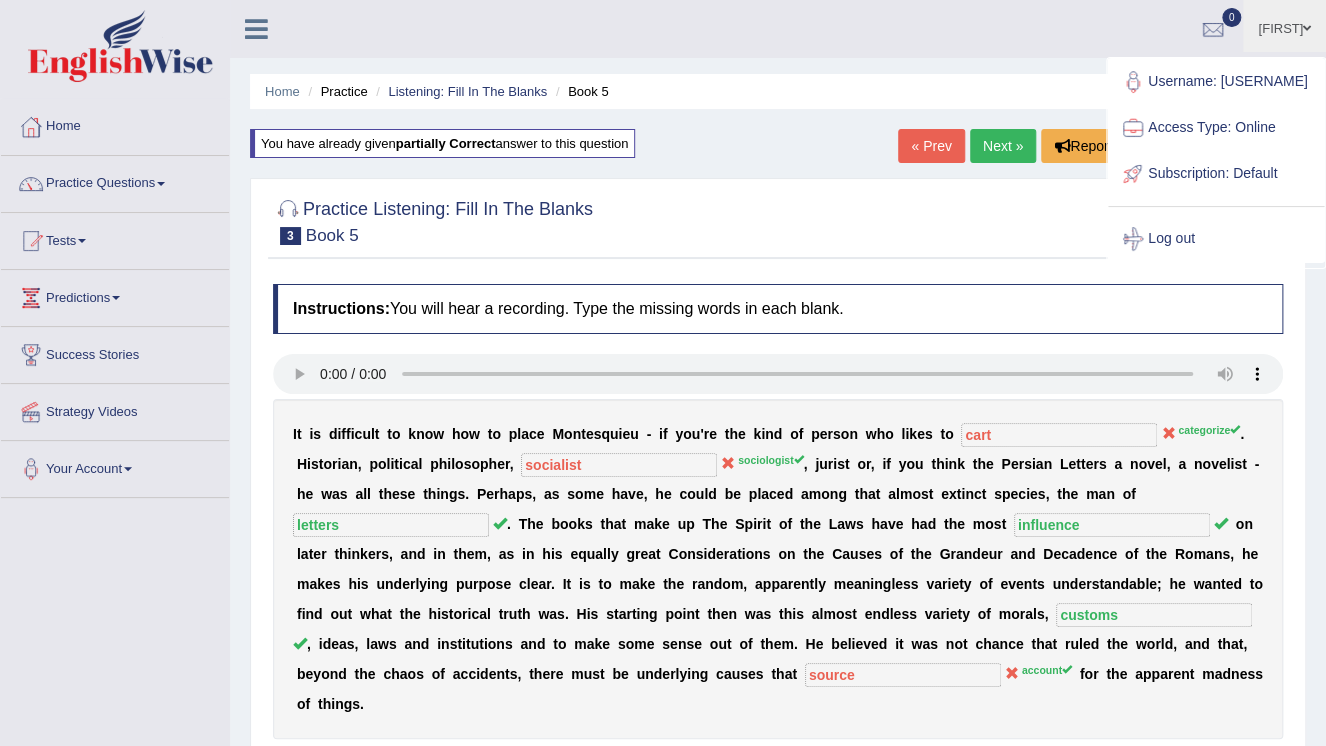 click on "Log out" at bounding box center (1216, 239) 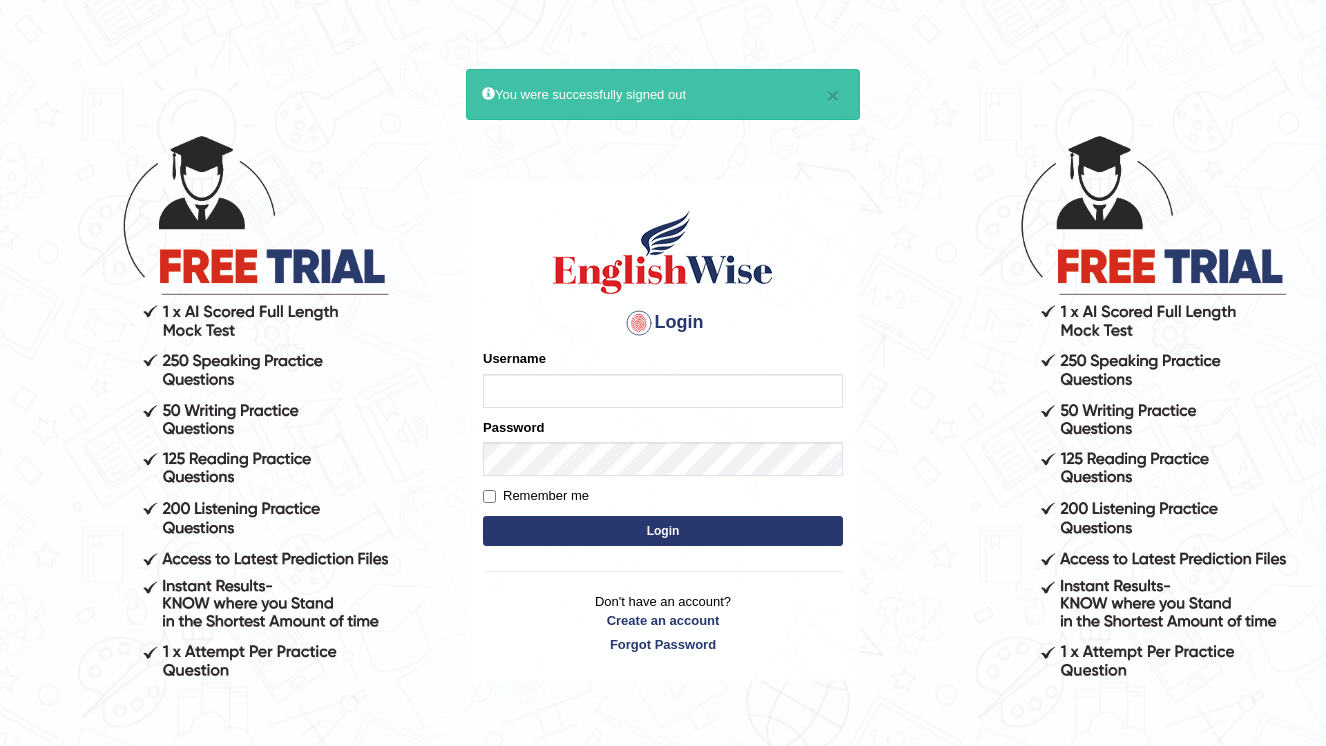 scroll, scrollTop: 0, scrollLeft: 0, axis: both 